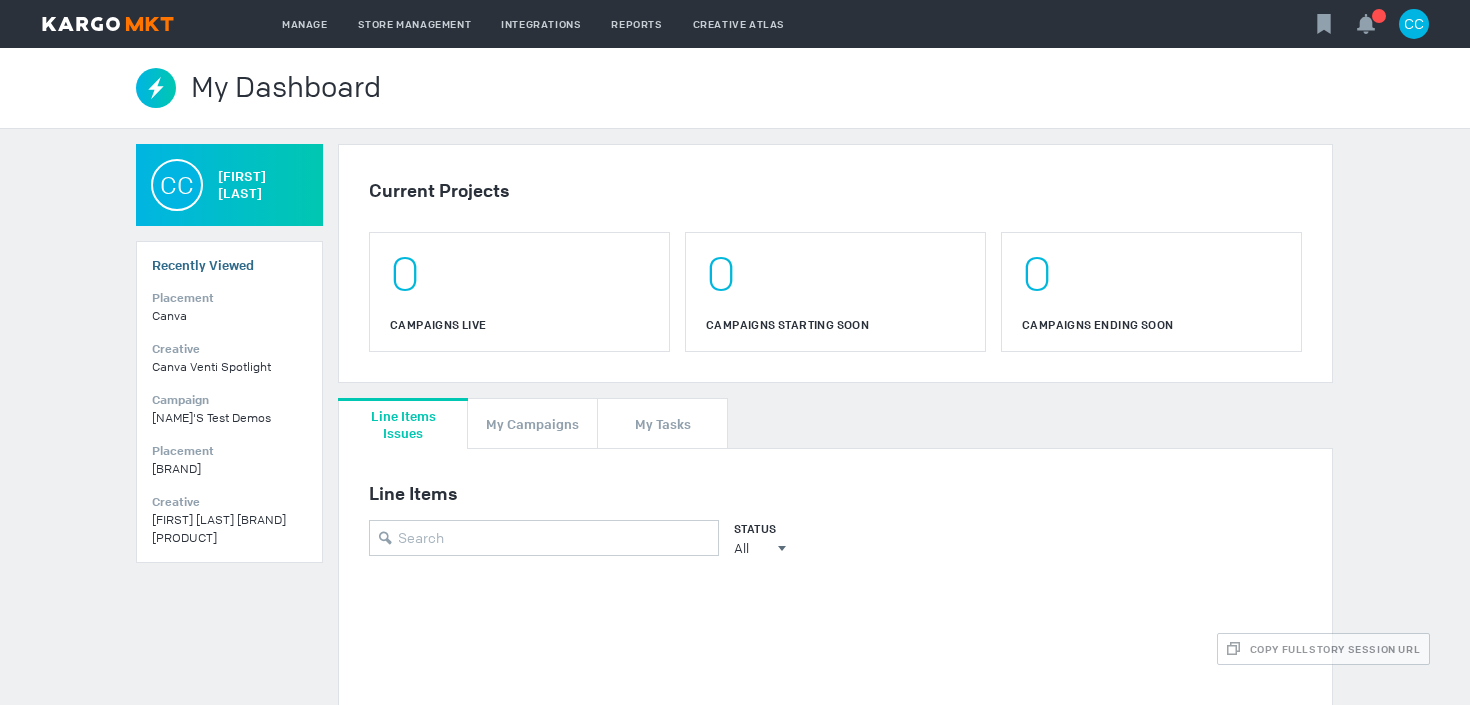 scroll, scrollTop: 0, scrollLeft: 0, axis: both 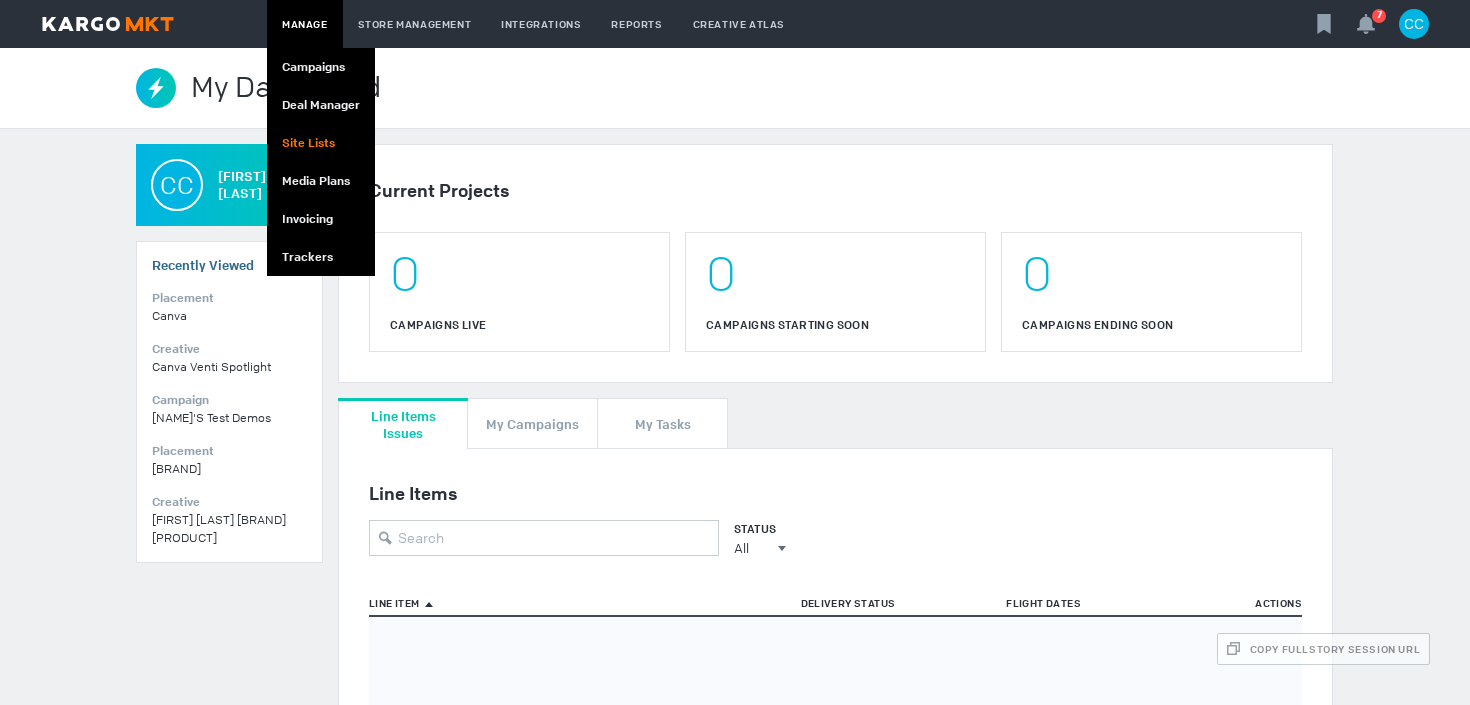 click on "Site Lists" at bounding box center [321, 143] 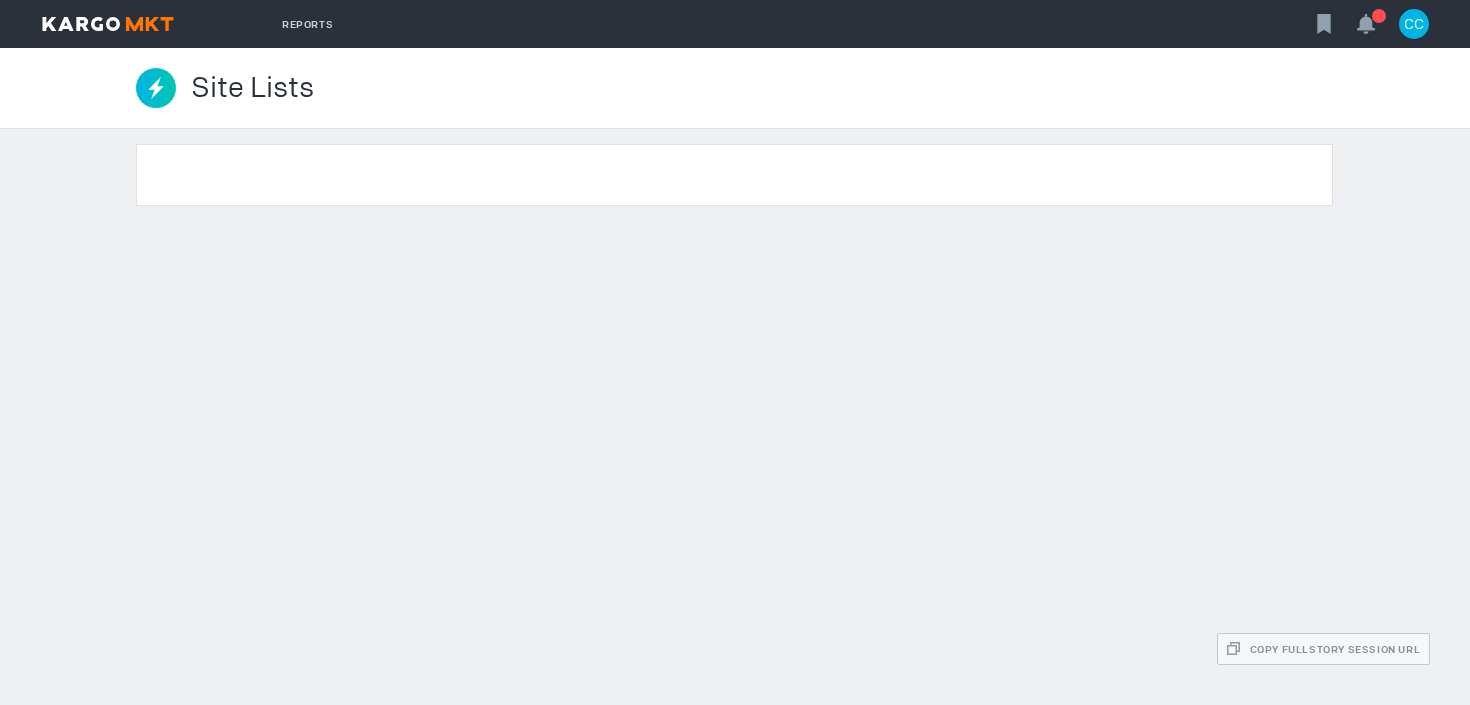 scroll, scrollTop: 0, scrollLeft: 0, axis: both 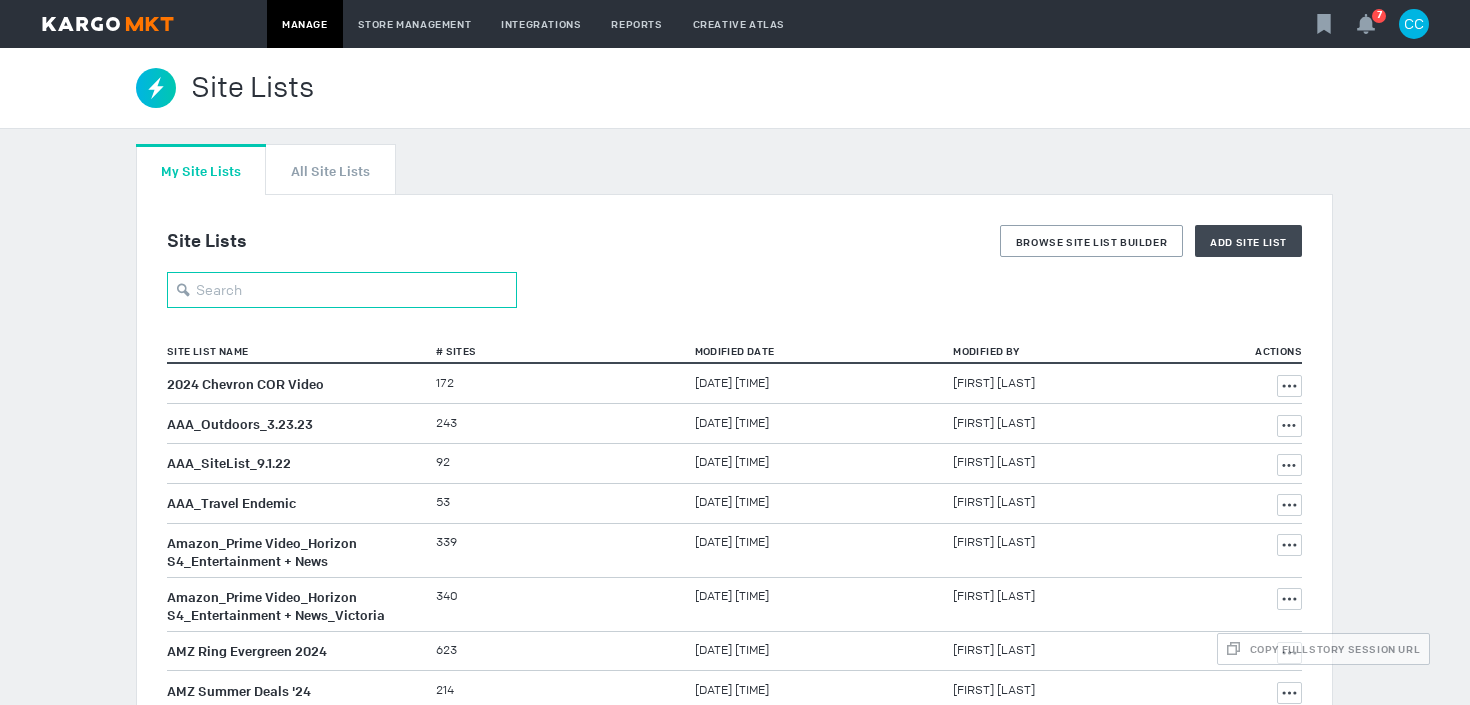 click at bounding box center (342, 290) 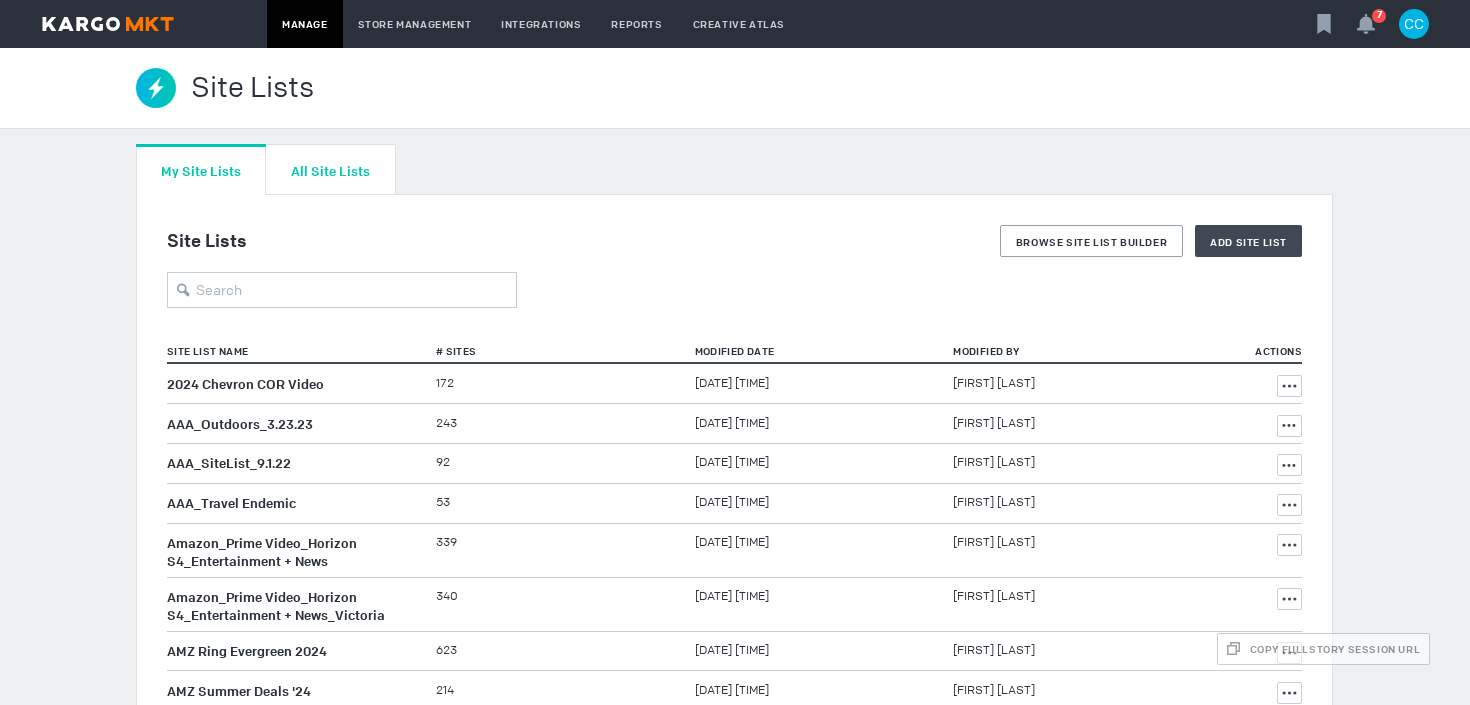 click on "All Site Lists" at bounding box center [330, 170] 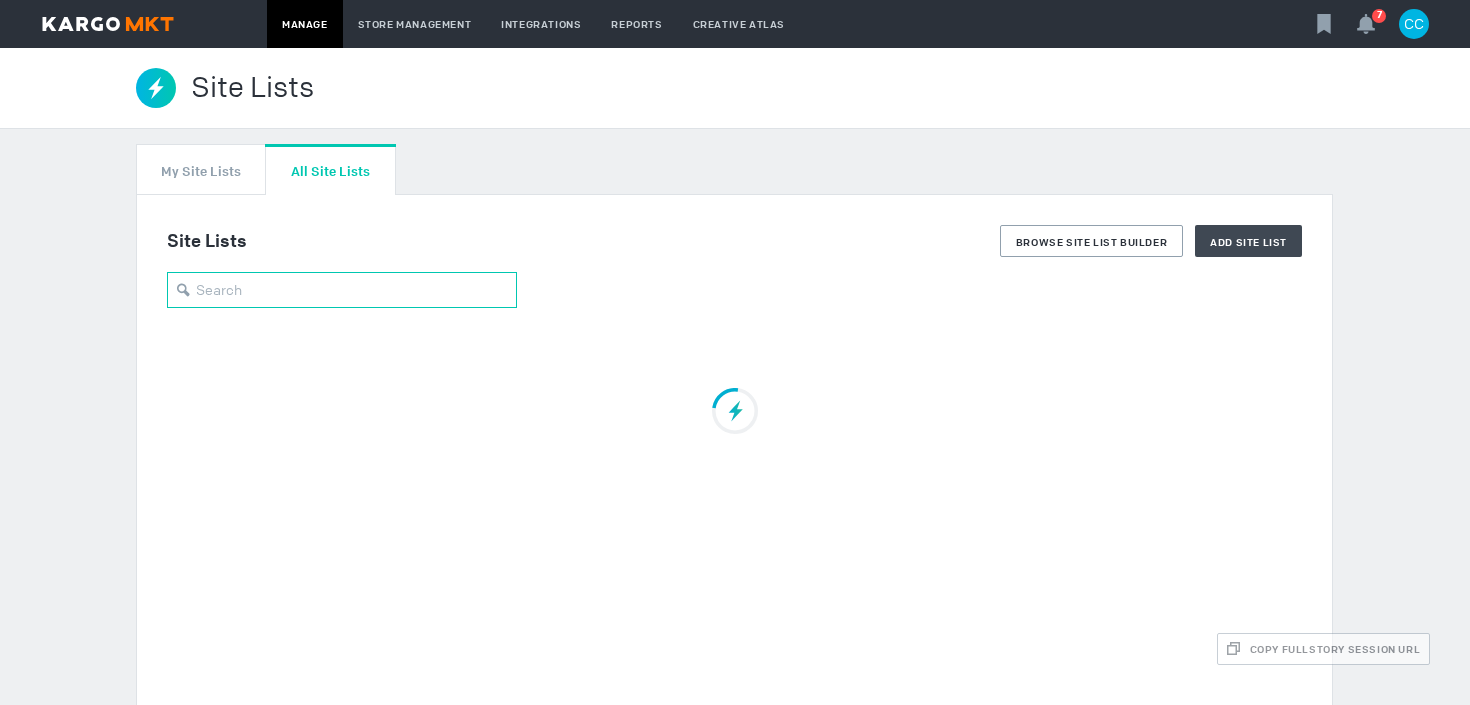 click at bounding box center (342, 290) 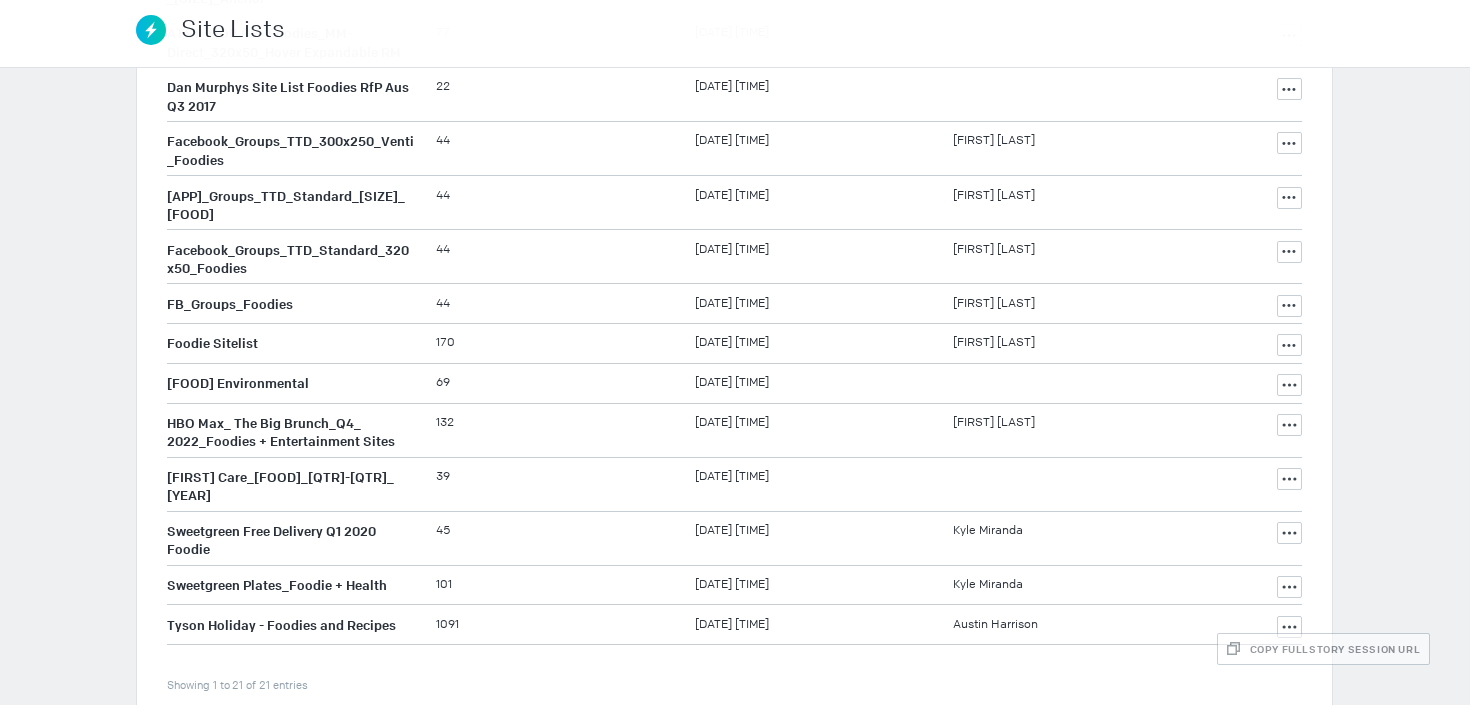 scroll, scrollTop: 0, scrollLeft: 0, axis: both 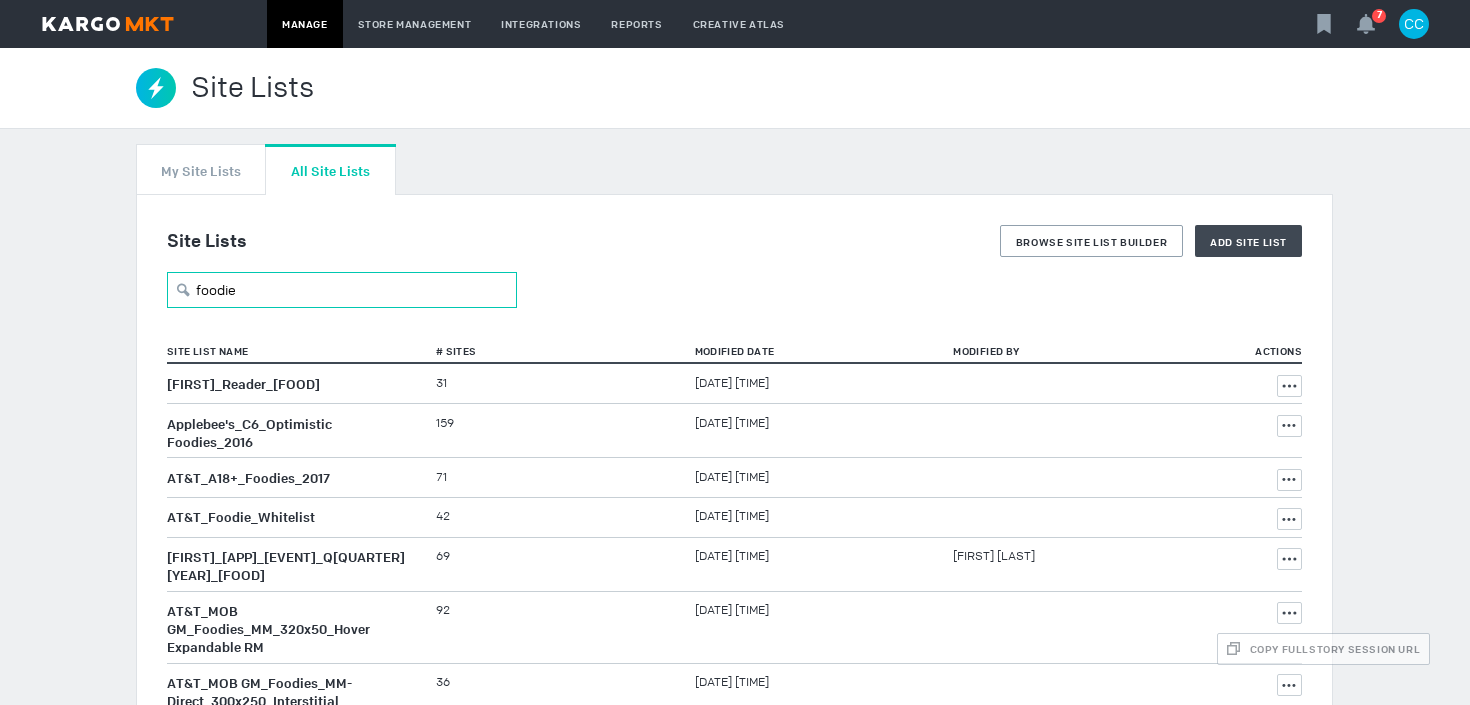 click on "foodie" at bounding box center (342, 290) 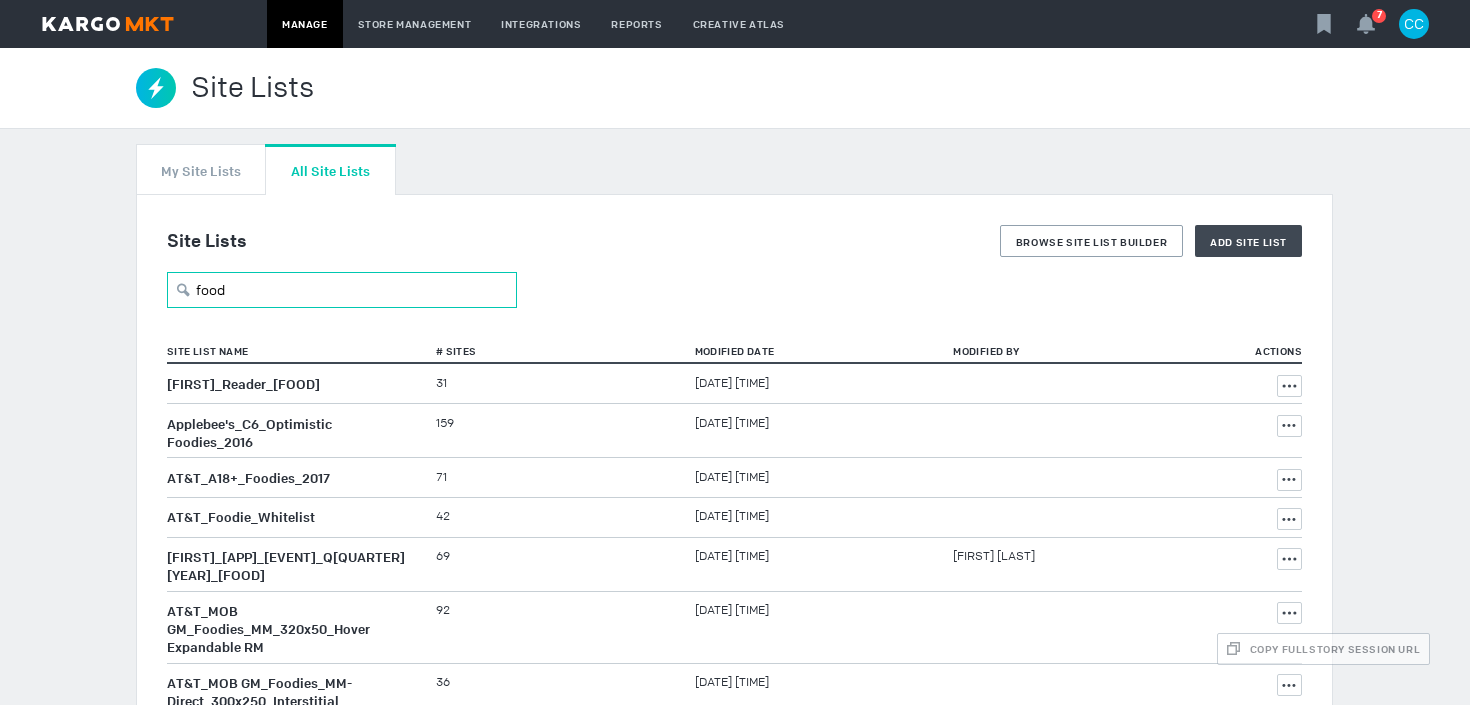 type on "food" 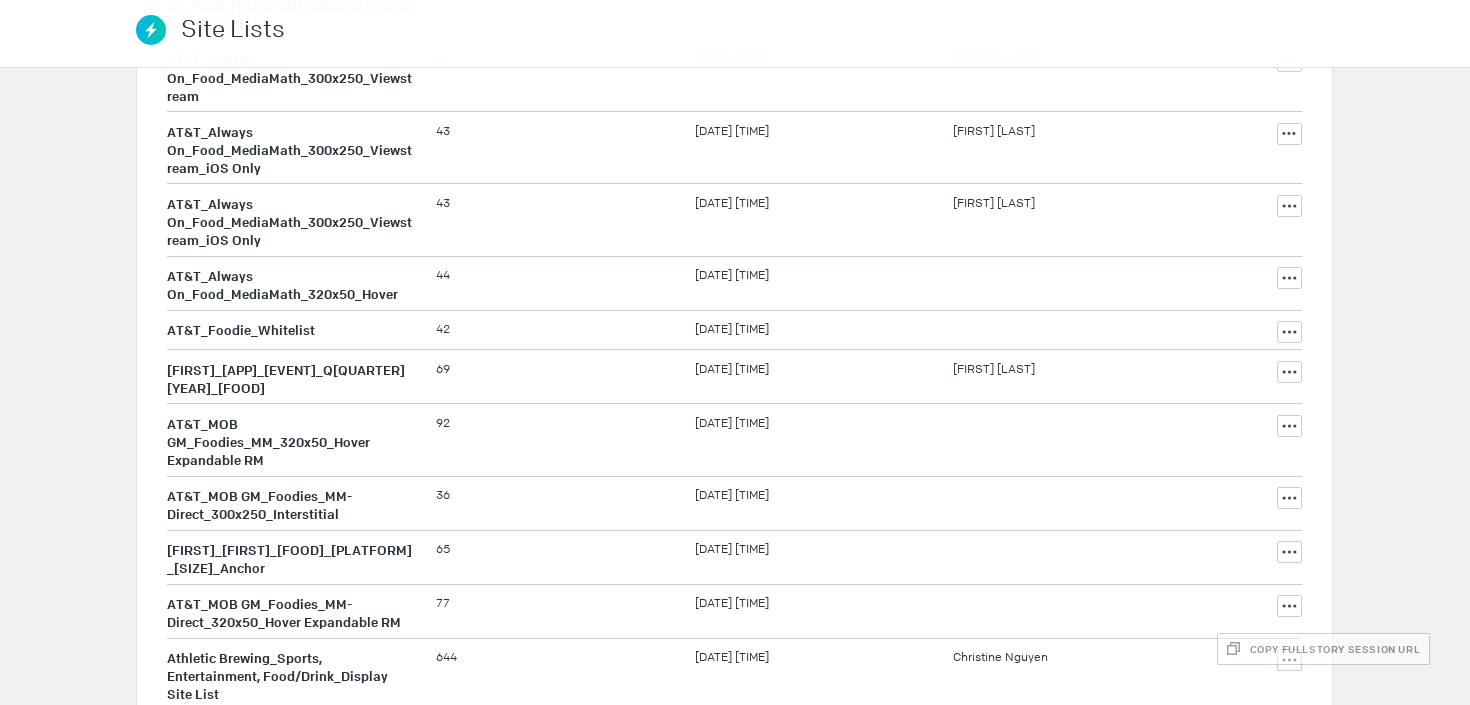 scroll, scrollTop: 2313, scrollLeft: 0, axis: vertical 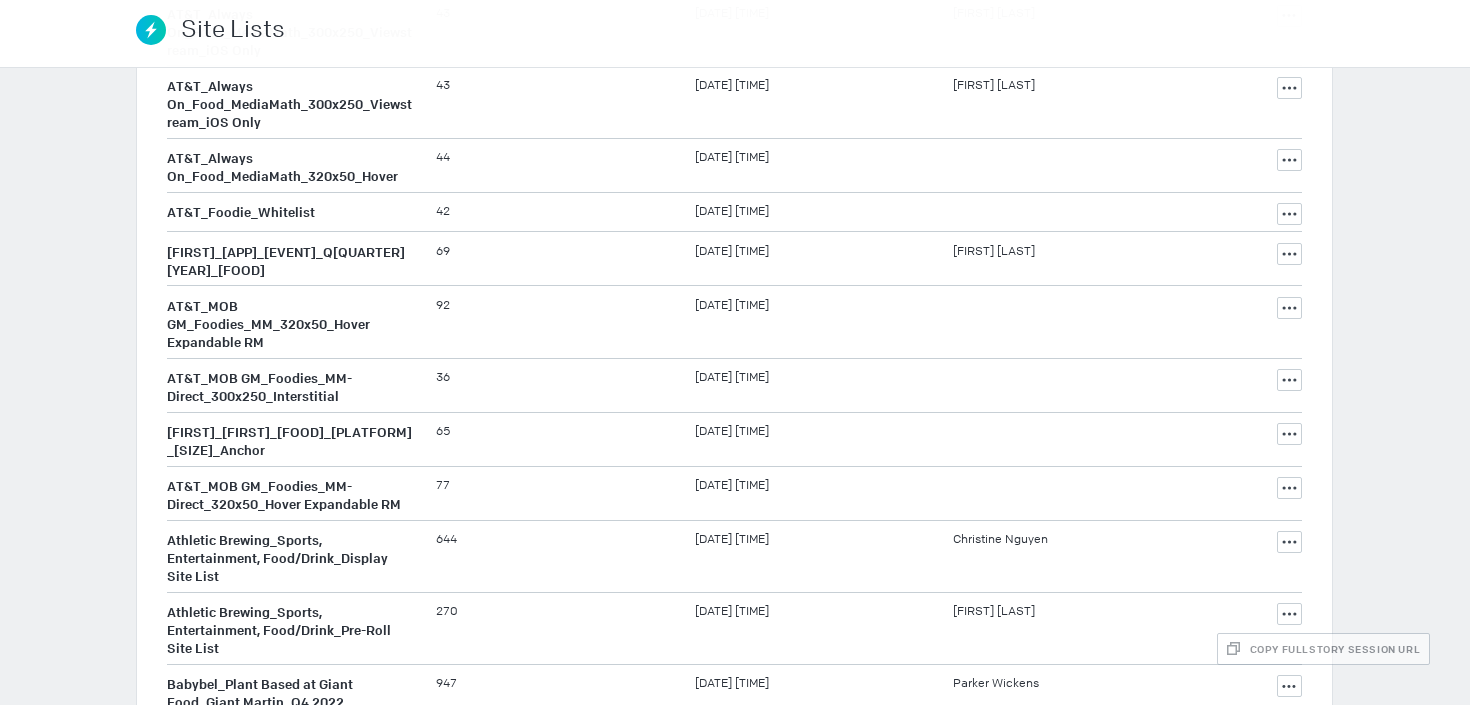 click on "2" at bounding box center (732, 921) 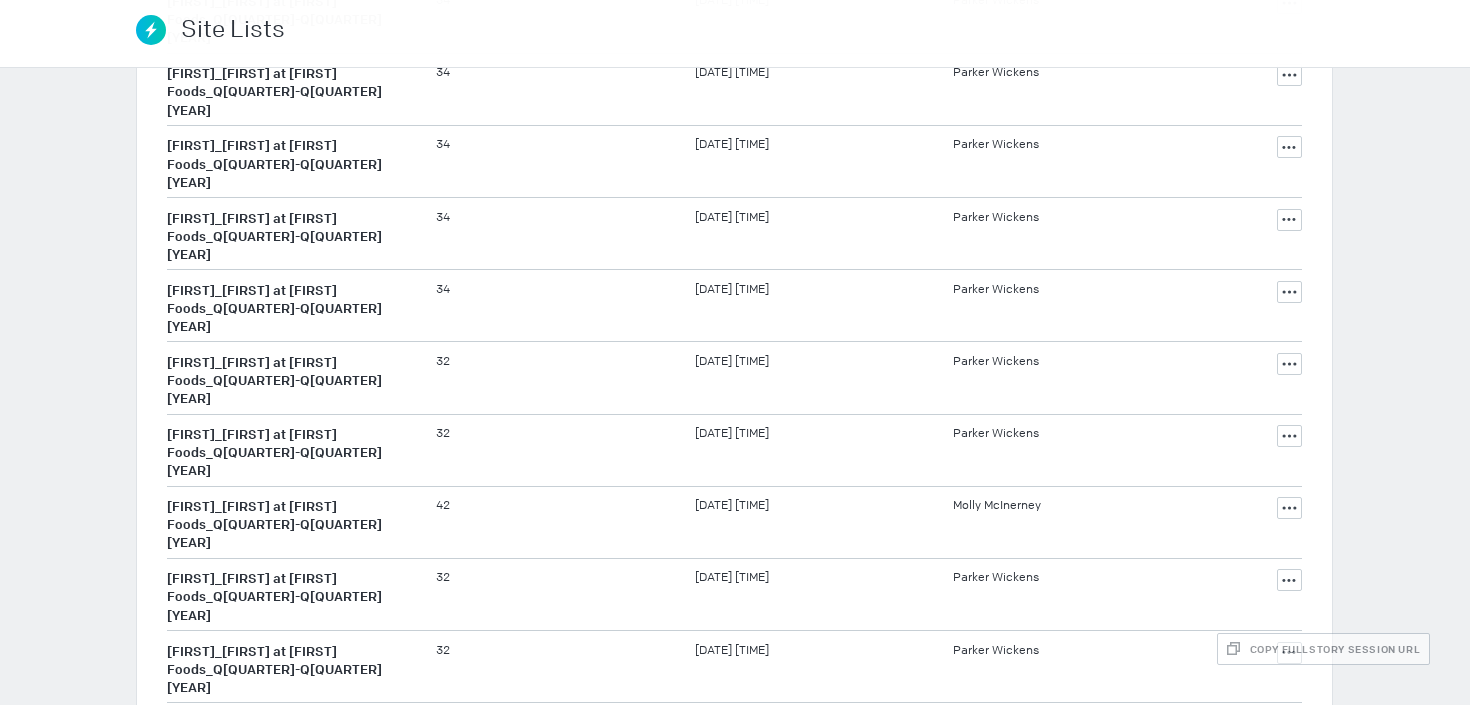 scroll, scrollTop: 2360, scrollLeft: 0, axis: vertical 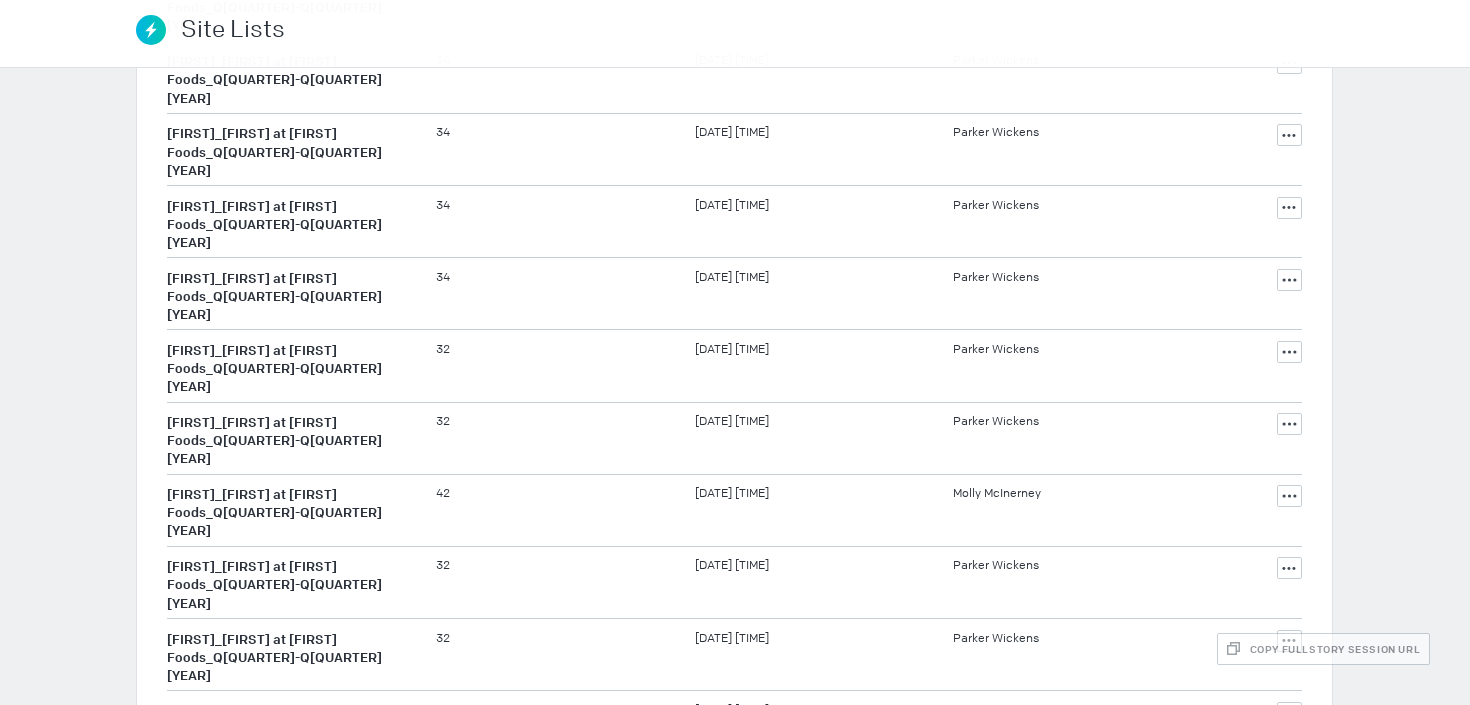 click on "3" at bounding box center [758, 1453] 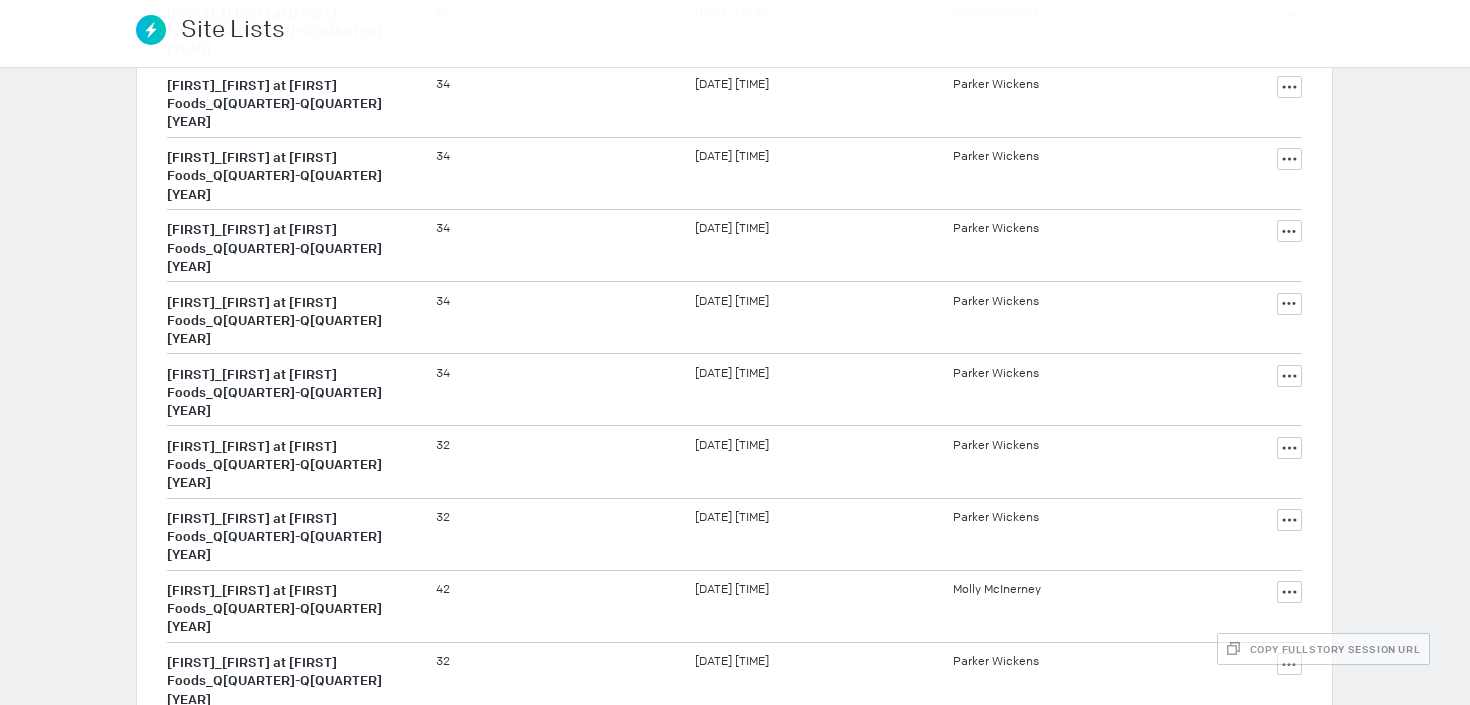 scroll, scrollTop: 2456, scrollLeft: 0, axis: vertical 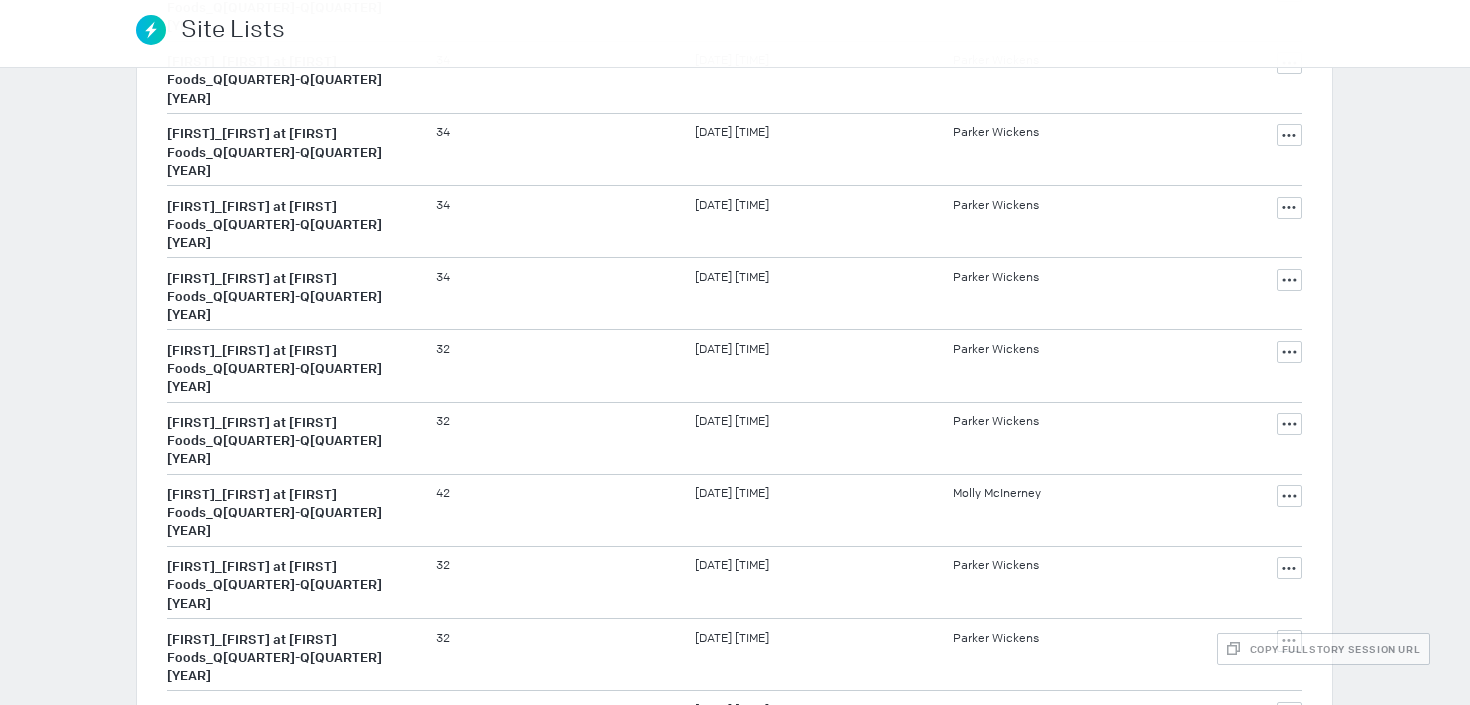 click on "1 … 2 3 4 … 16" at bounding box center (769, 1453) 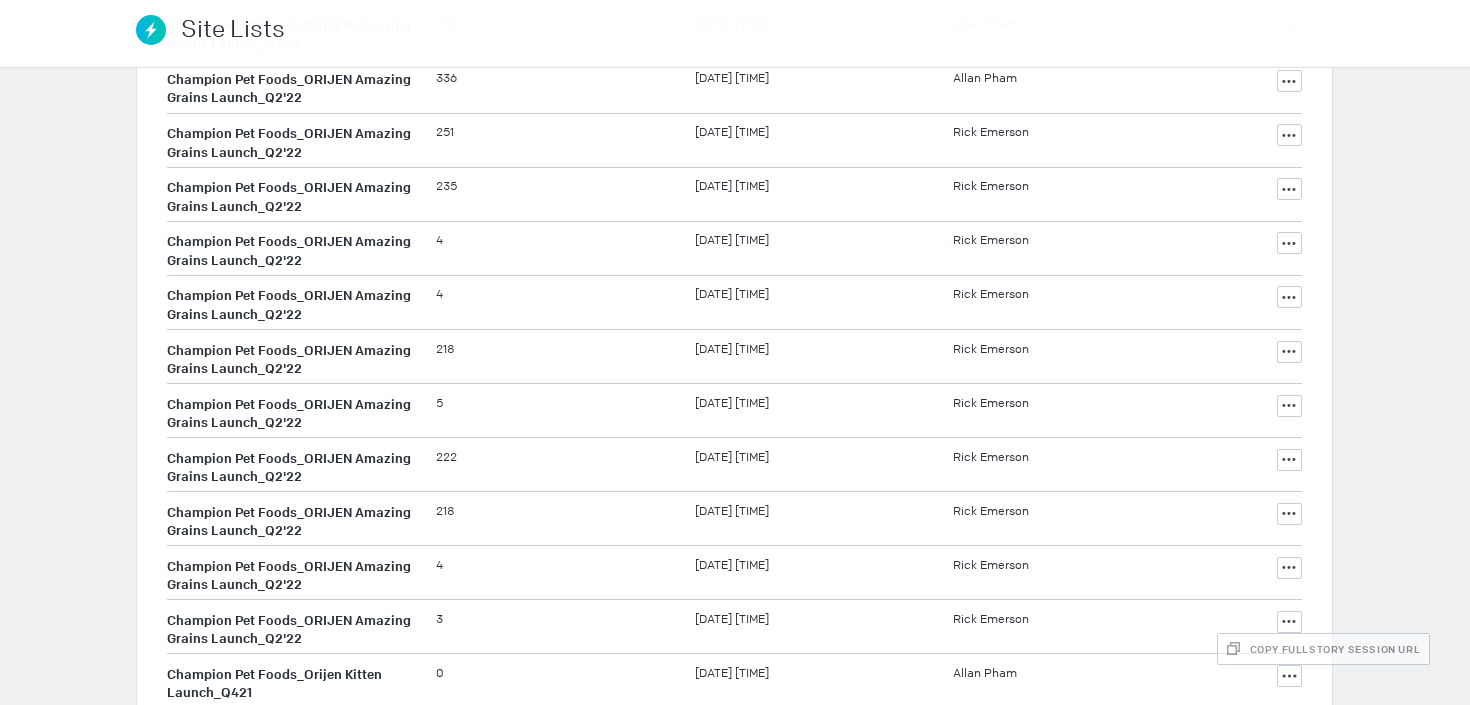 scroll, scrollTop: 2391, scrollLeft: 0, axis: vertical 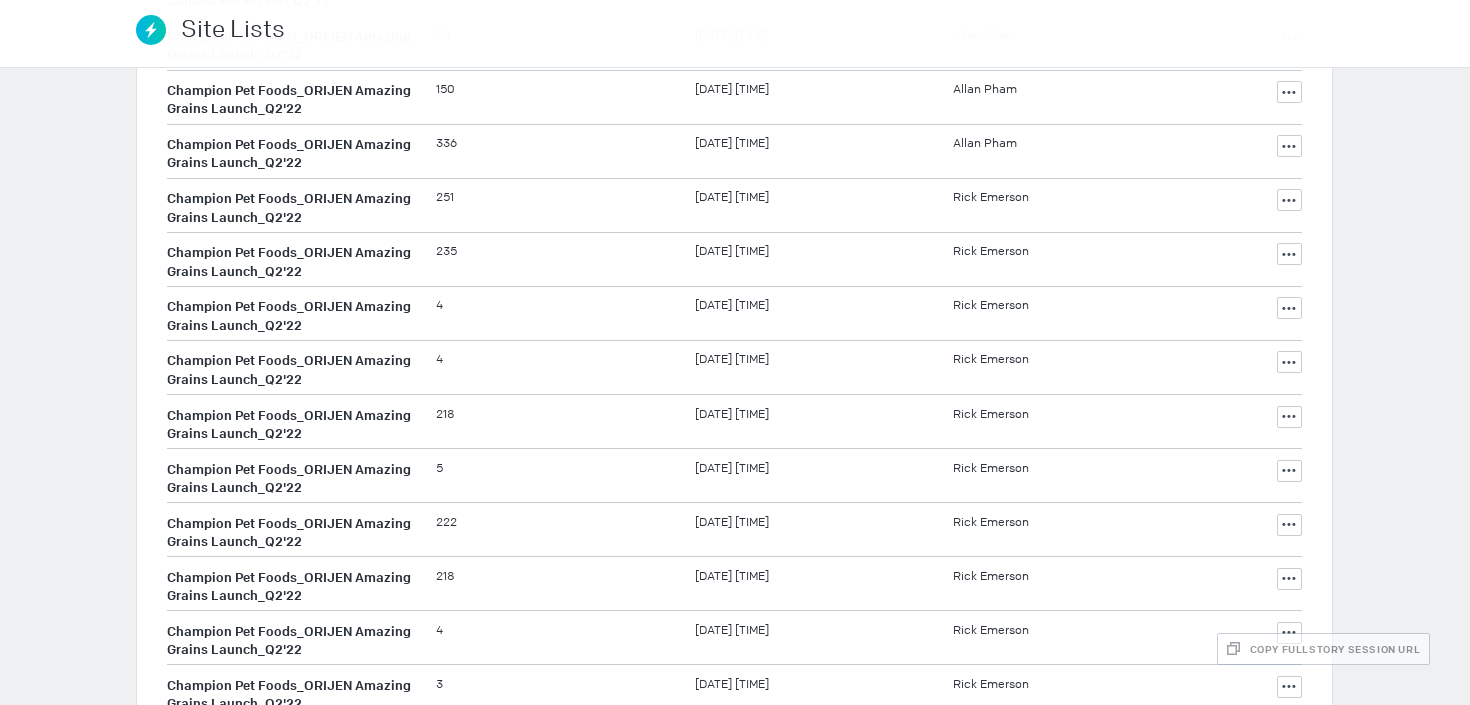 click on "4" at bounding box center (767, 813) 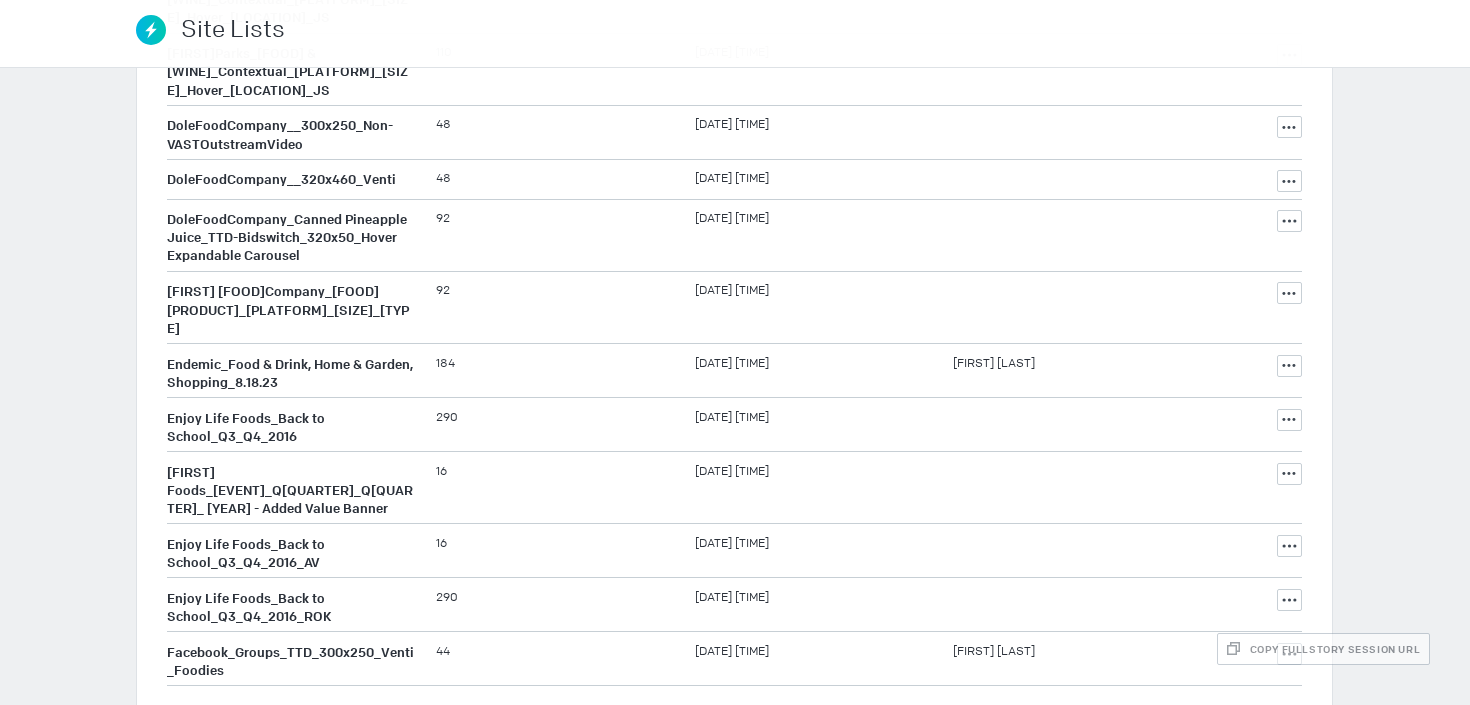 scroll, scrollTop: 2225, scrollLeft: 0, axis: vertical 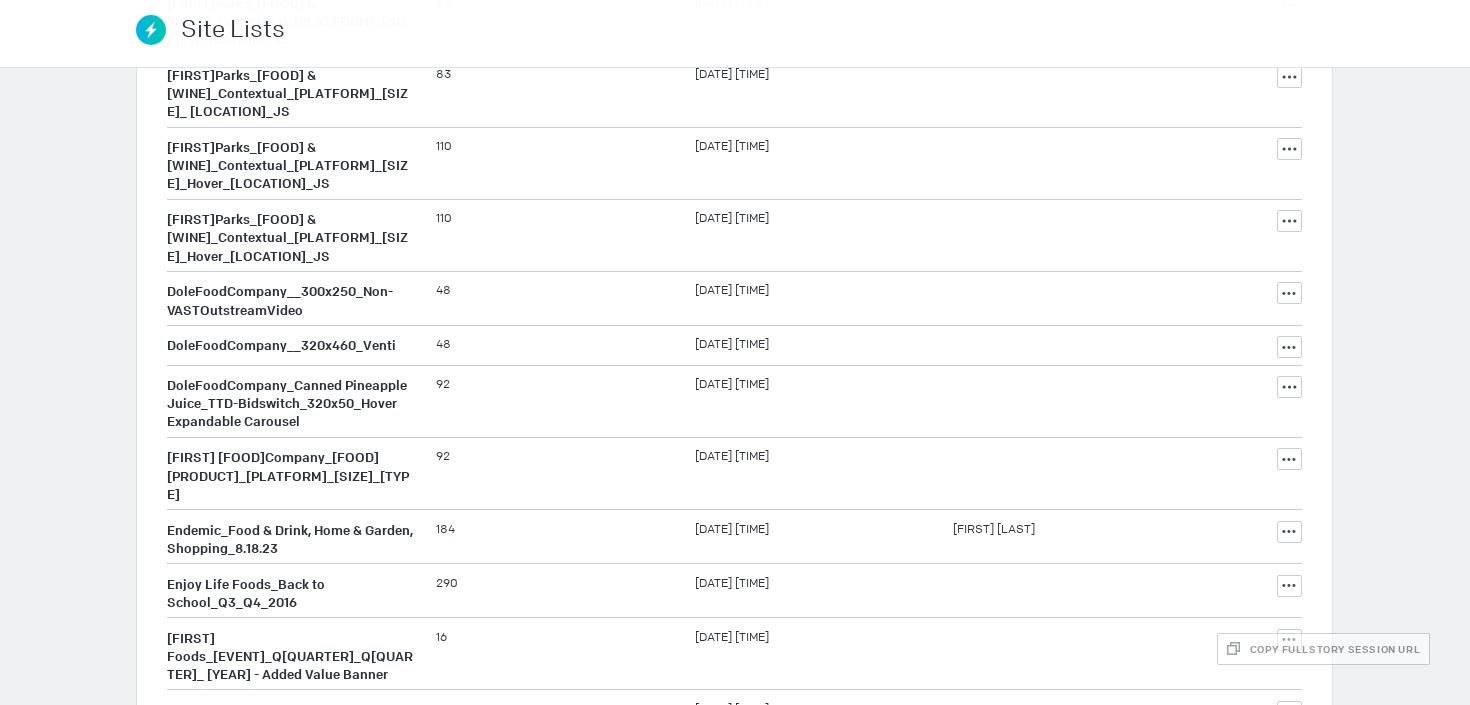 click on "4" at bounding box center (767, 892) 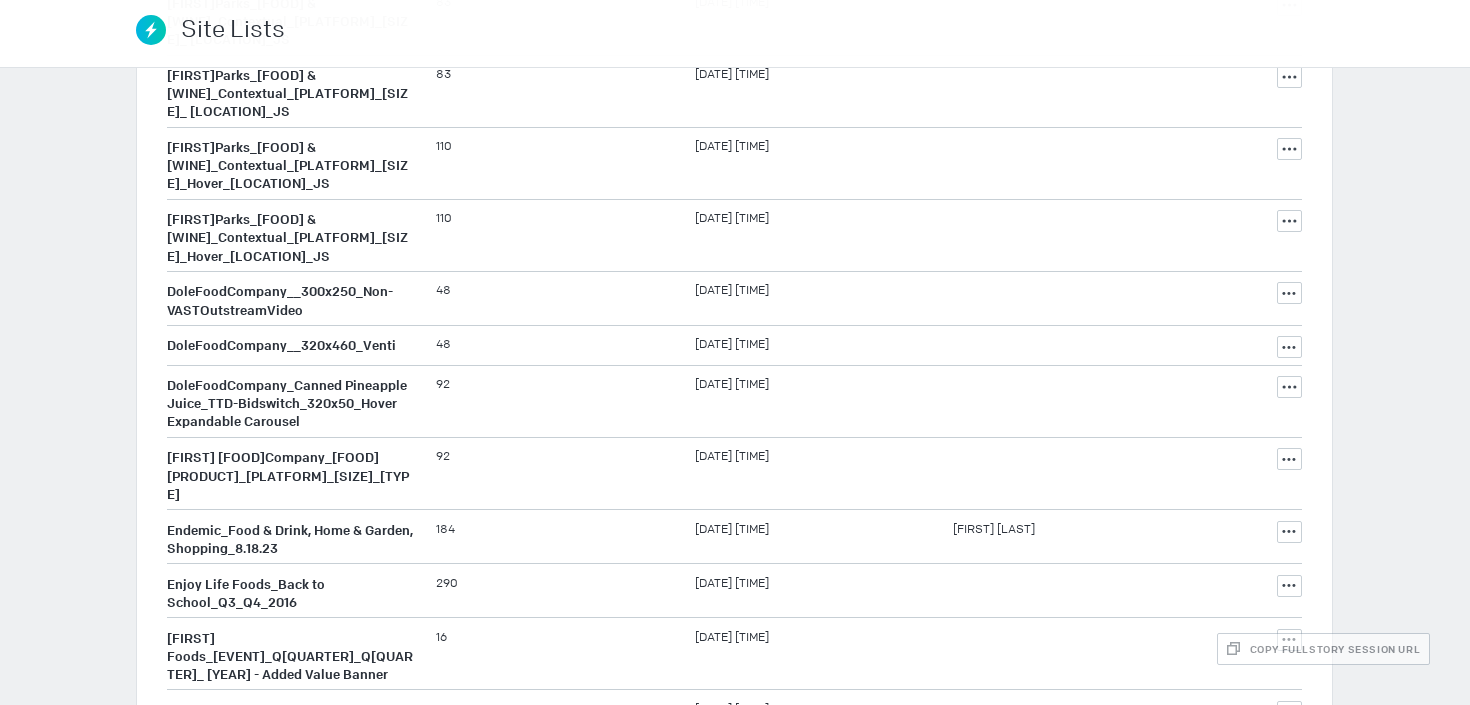 click on "1 … 3 4 5 … 16" at bounding box center (771, 892) 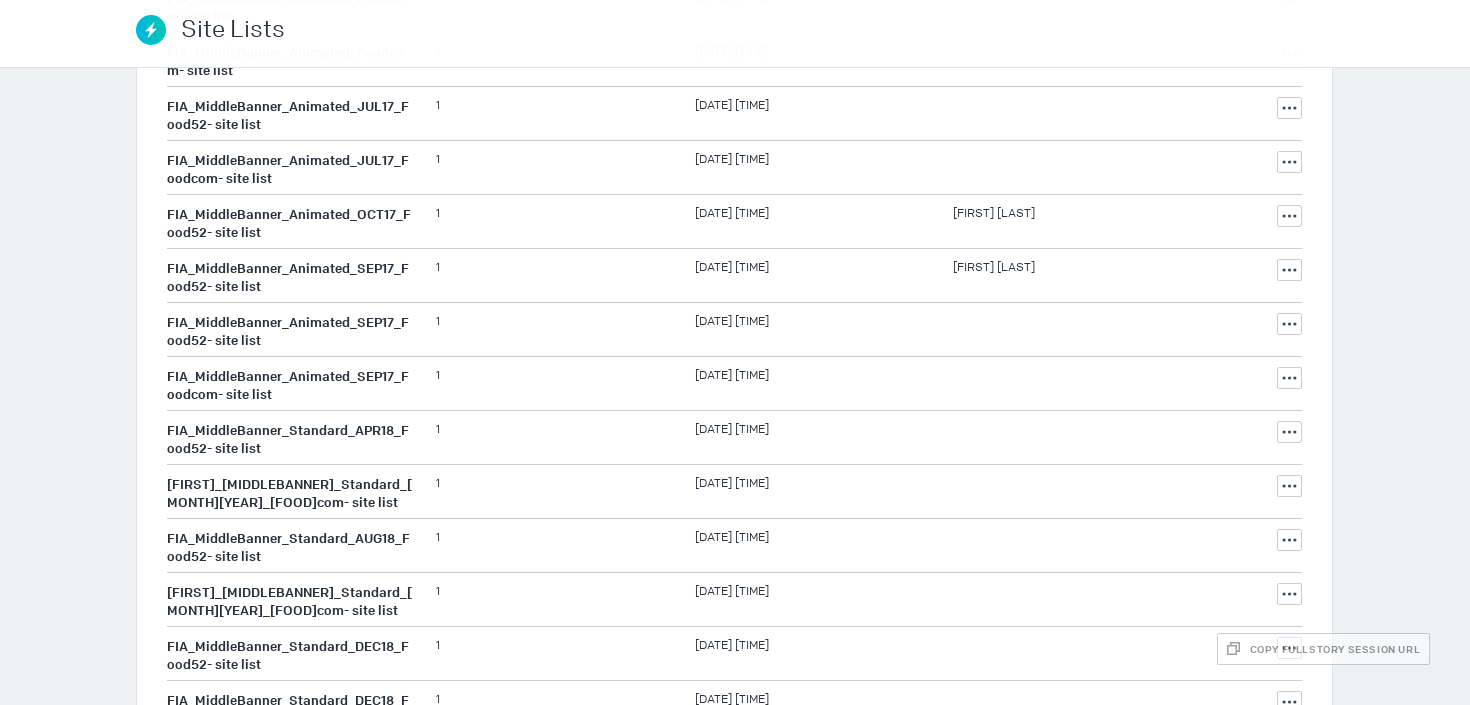 scroll, scrollTop: 2387, scrollLeft: 0, axis: vertical 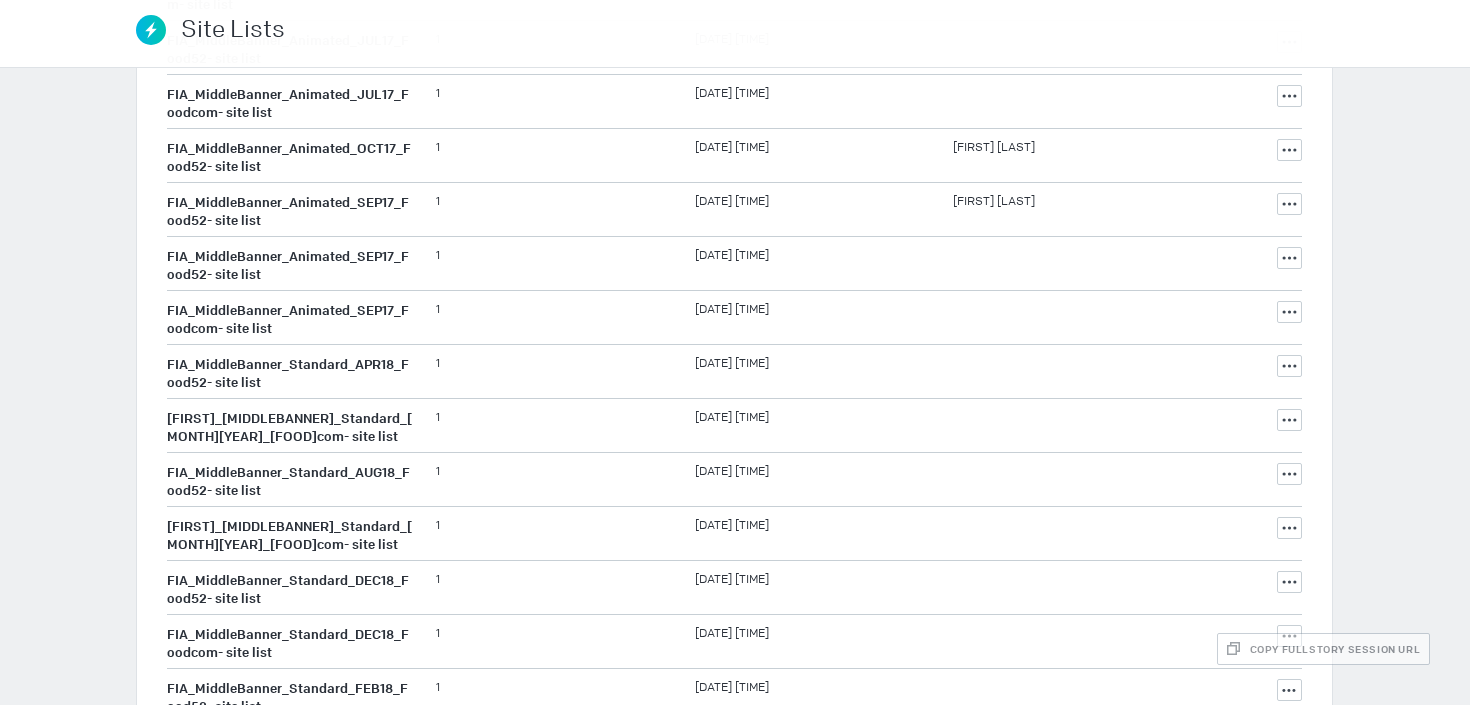 click on "16" at bounding box center [842, 763] 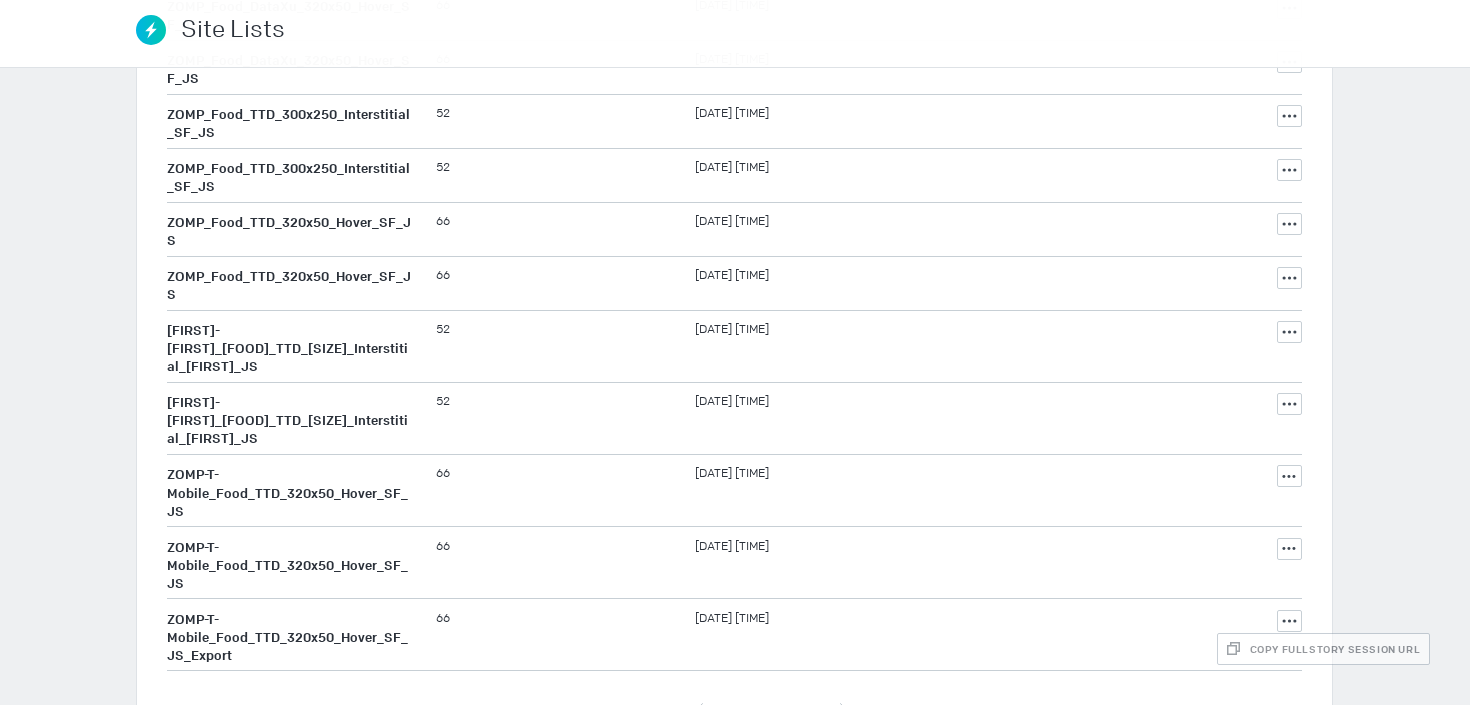 click on "15" at bounding box center (796, 711) 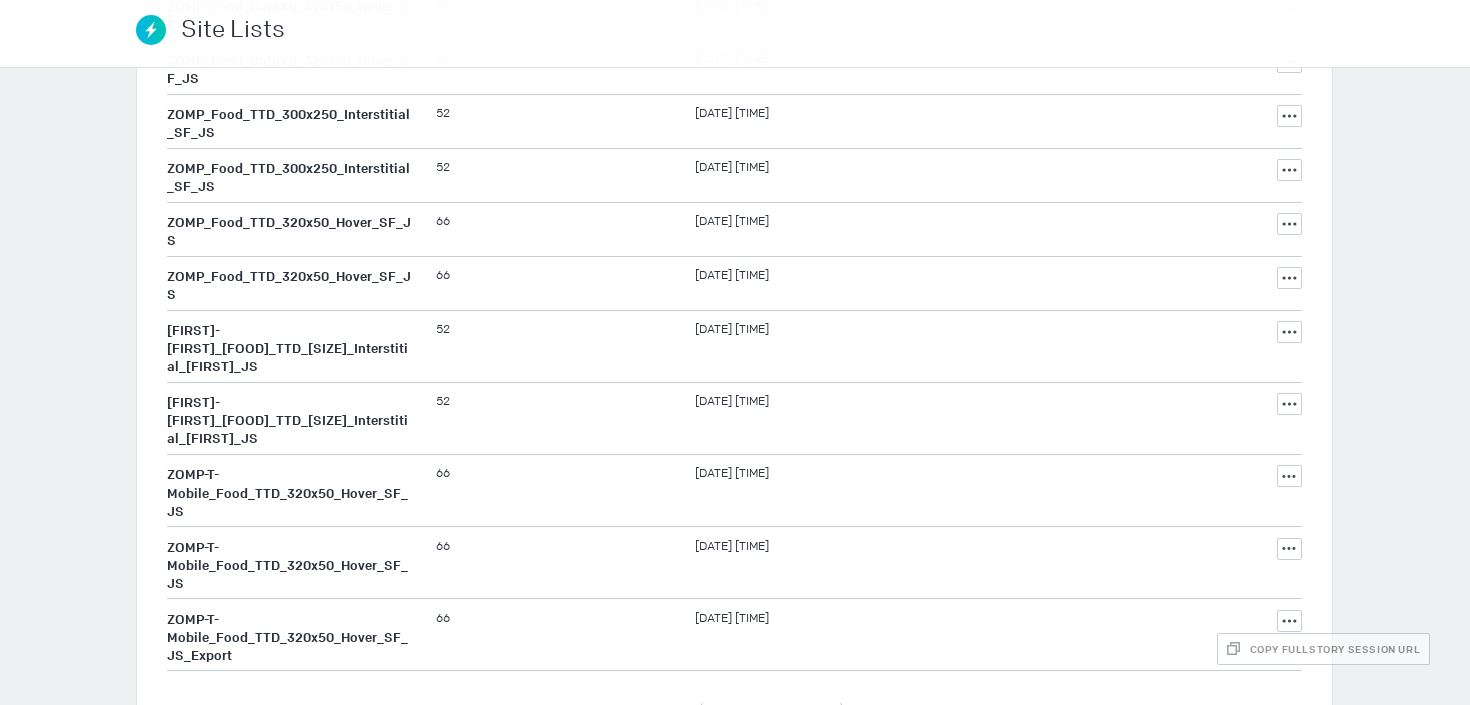 click on "14" at bounding box center (772, 711) 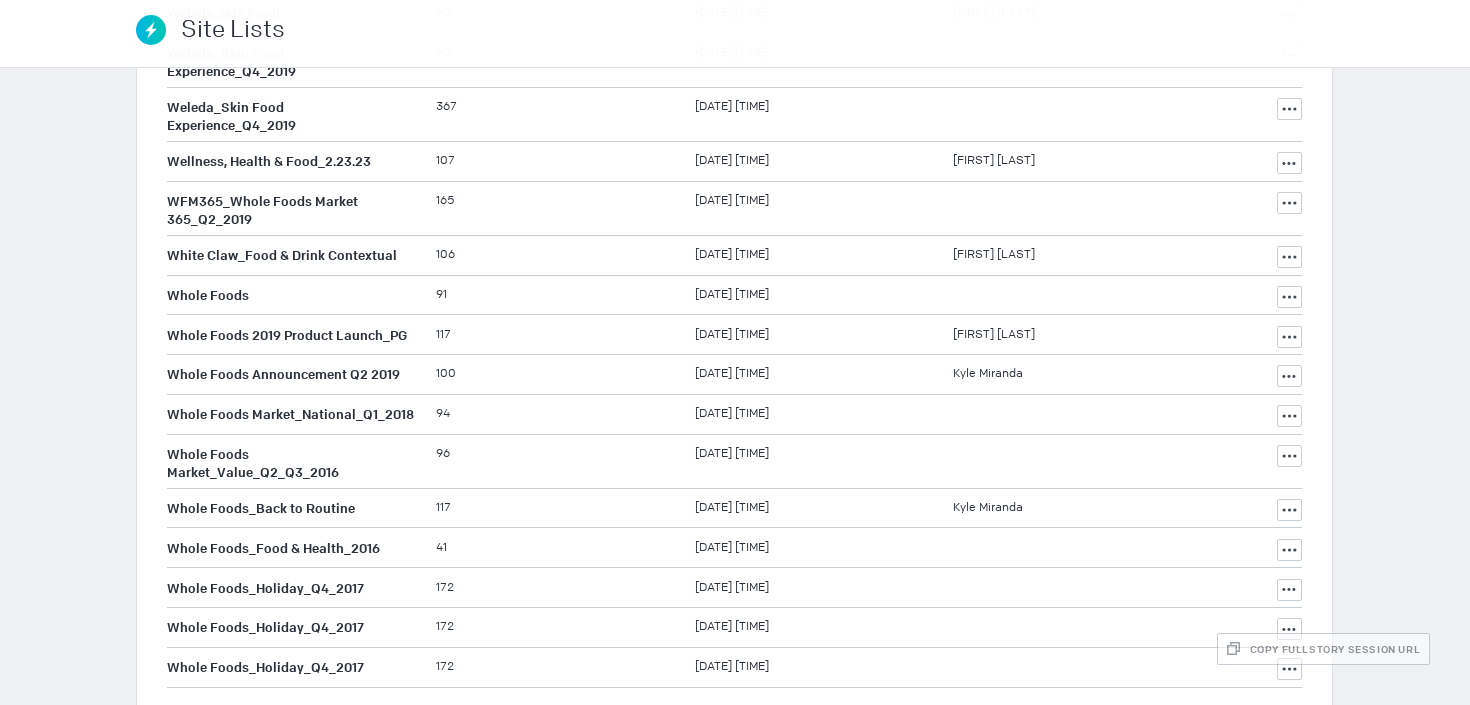scroll, scrollTop: 2179, scrollLeft: 0, axis: vertical 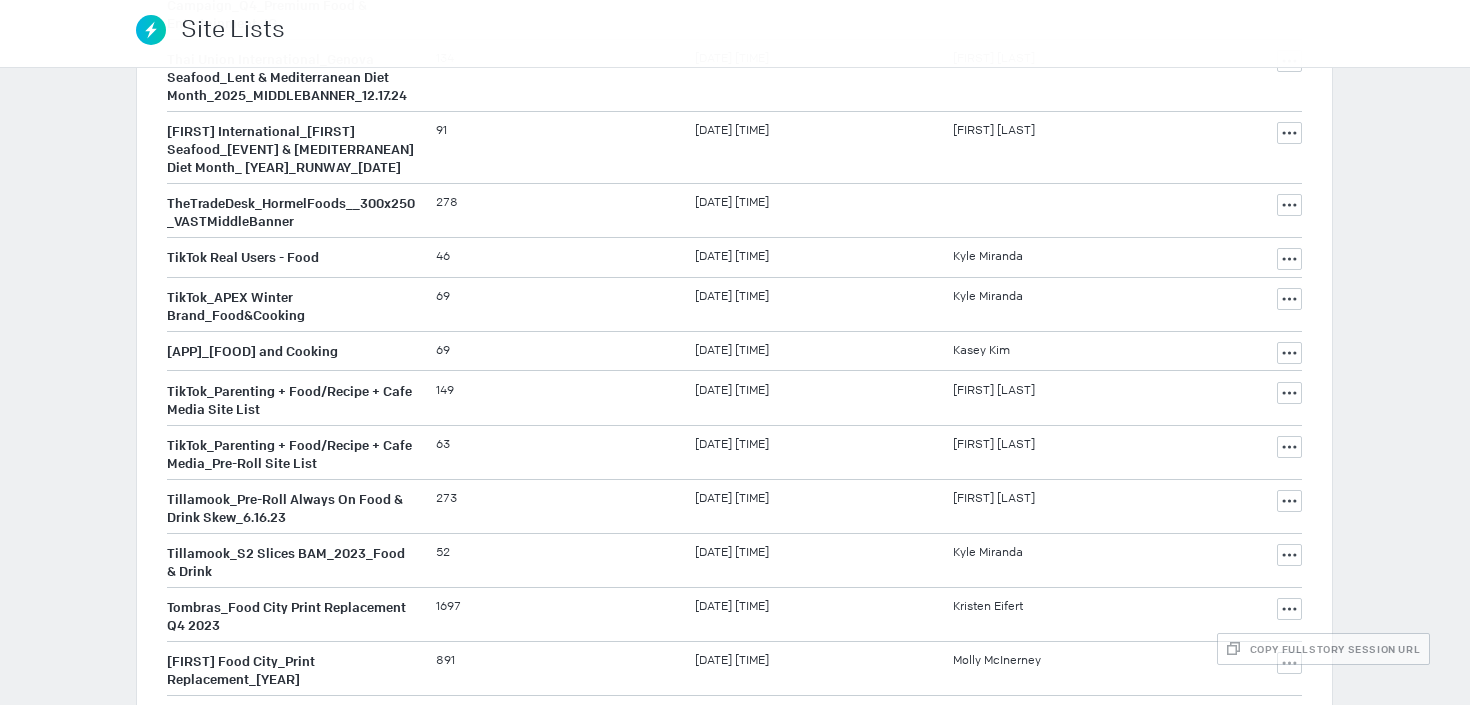 click on "12" at bounding box center (745, 790) 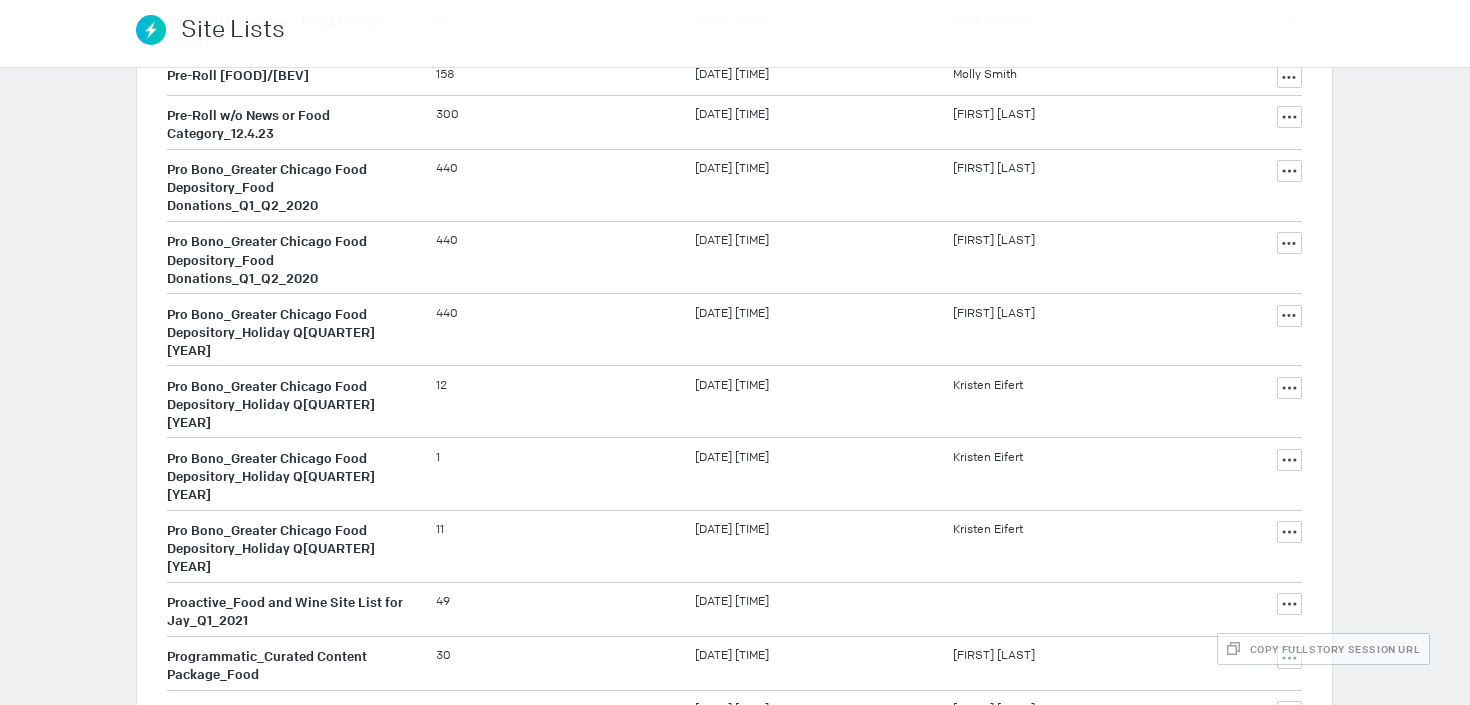 scroll, scrollTop: 2147, scrollLeft: 0, axis: vertical 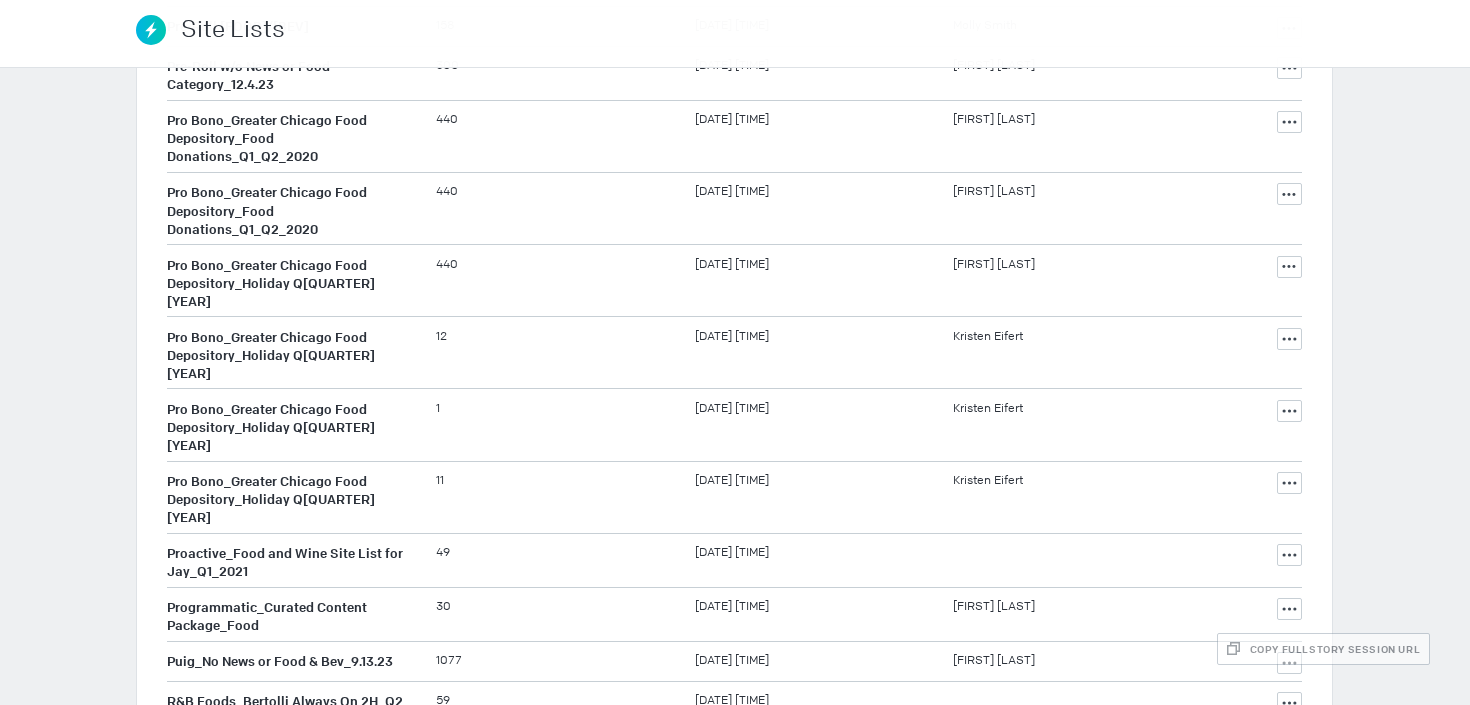 click on "11" at bounding box center (745, 869) 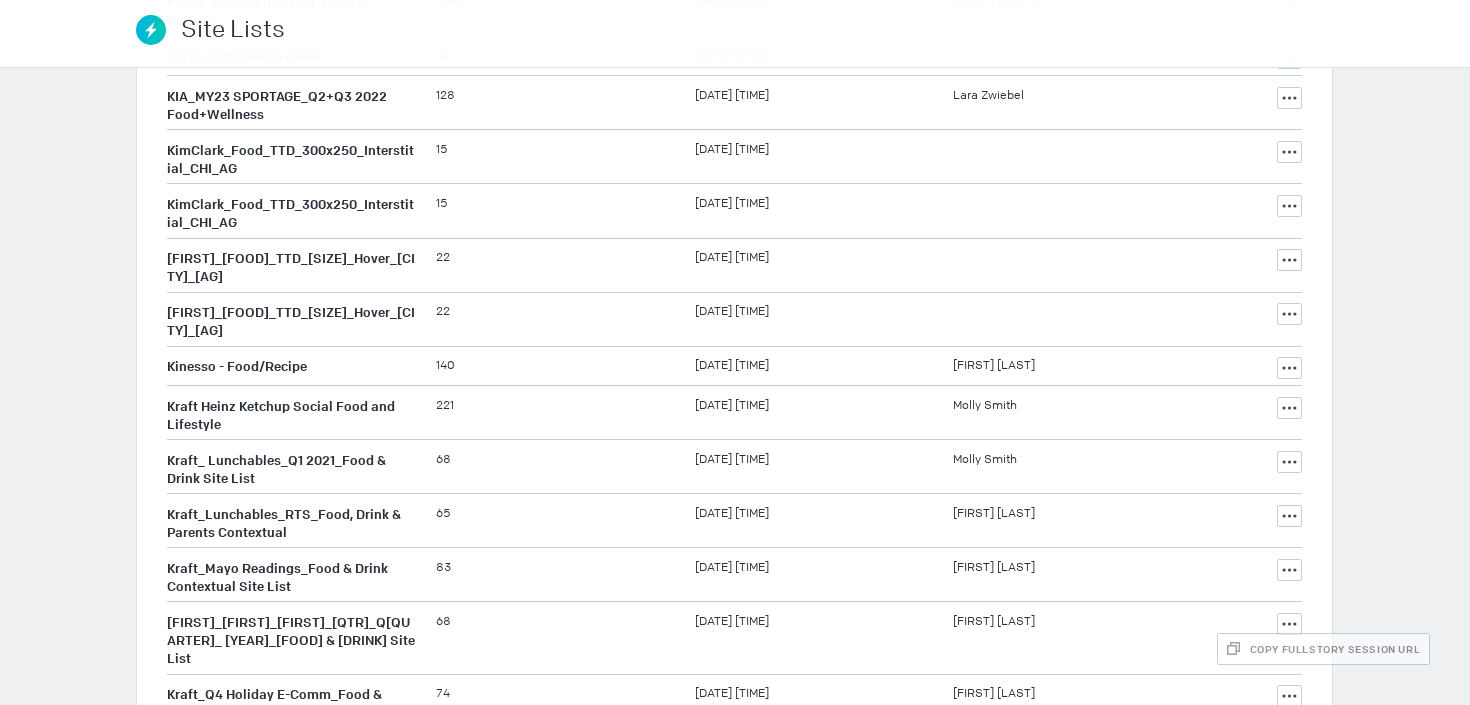 scroll, scrollTop: 2308, scrollLeft: 0, axis: vertical 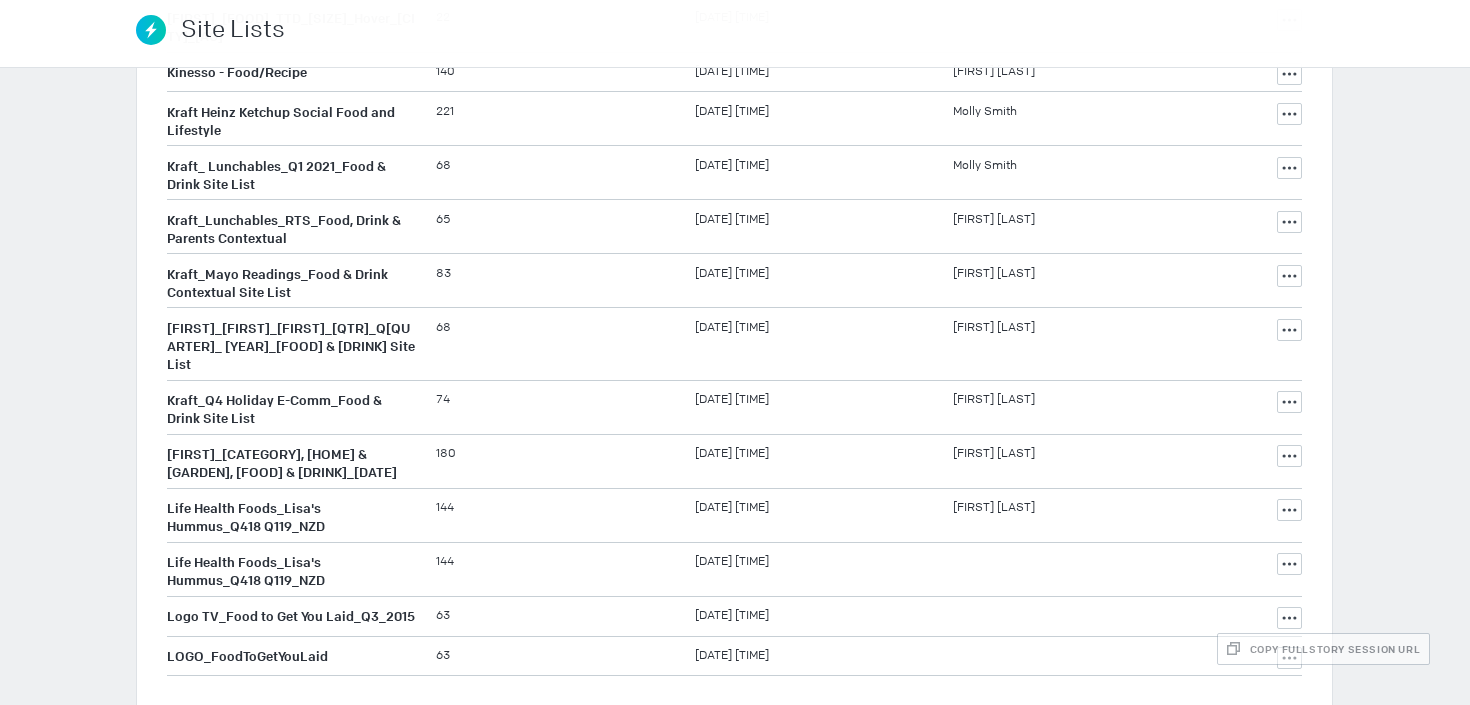 click on "10" at bounding box center (746, 716) 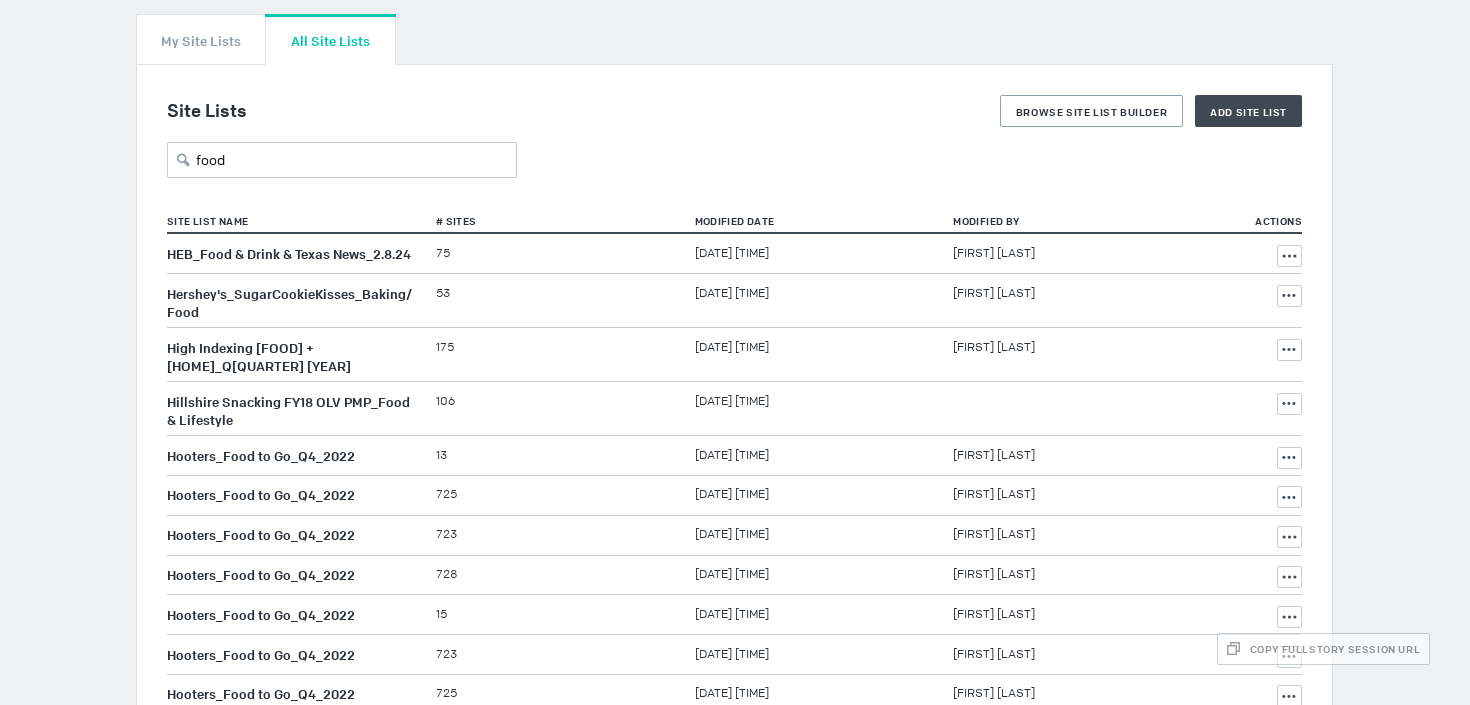 scroll, scrollTop: 0, scrollLeft: 0, axis: both 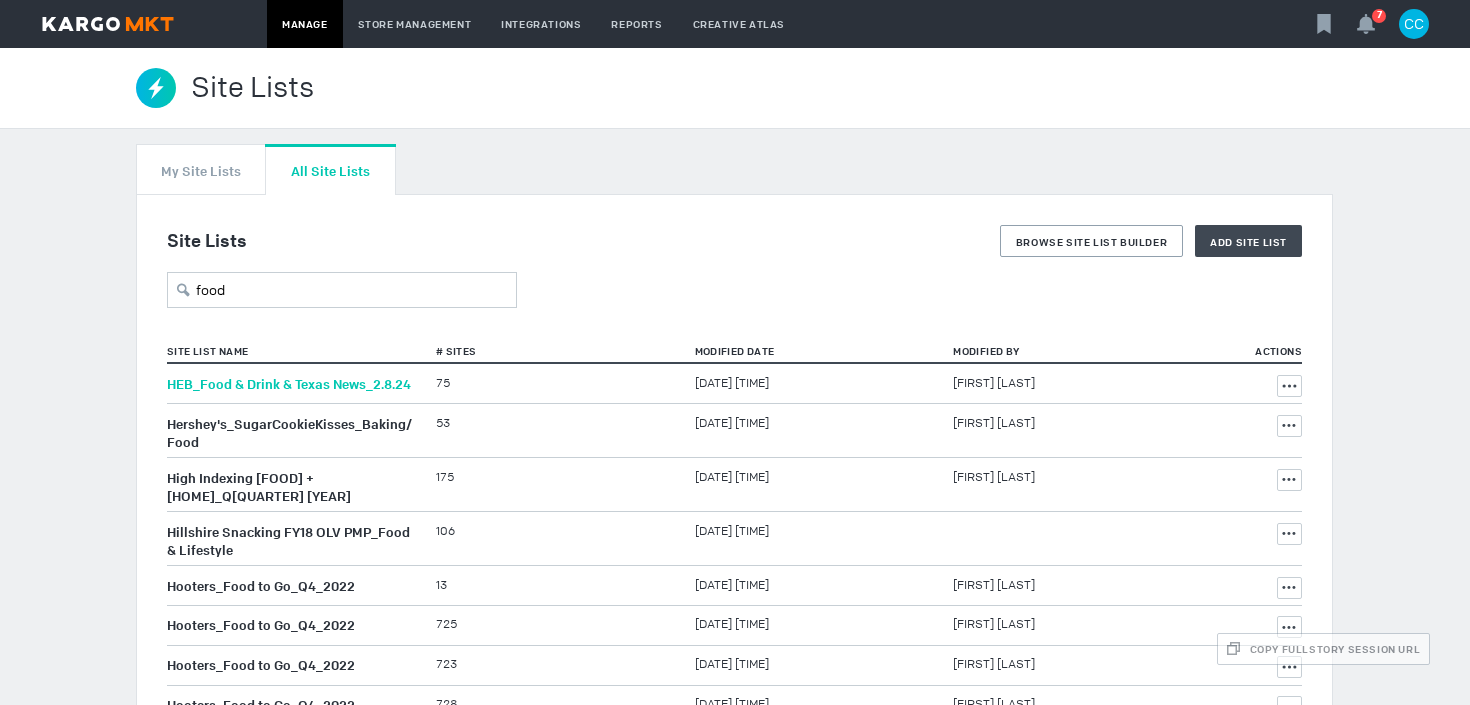 click on "HEB_Food & Drink & Texas News_2.8.24" at bounding box center [289, 384] 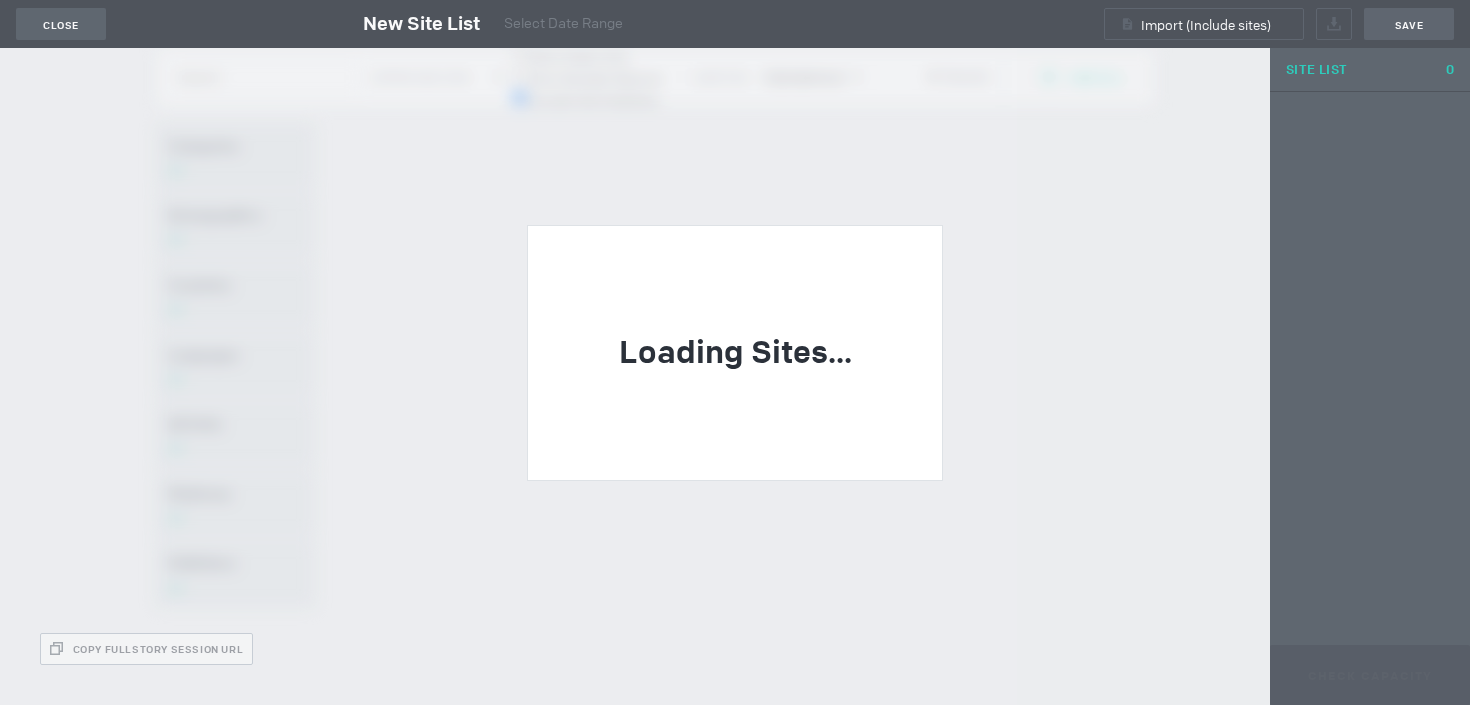 scroll, scrollTop: 0, scrollLeft: 0, axis: both 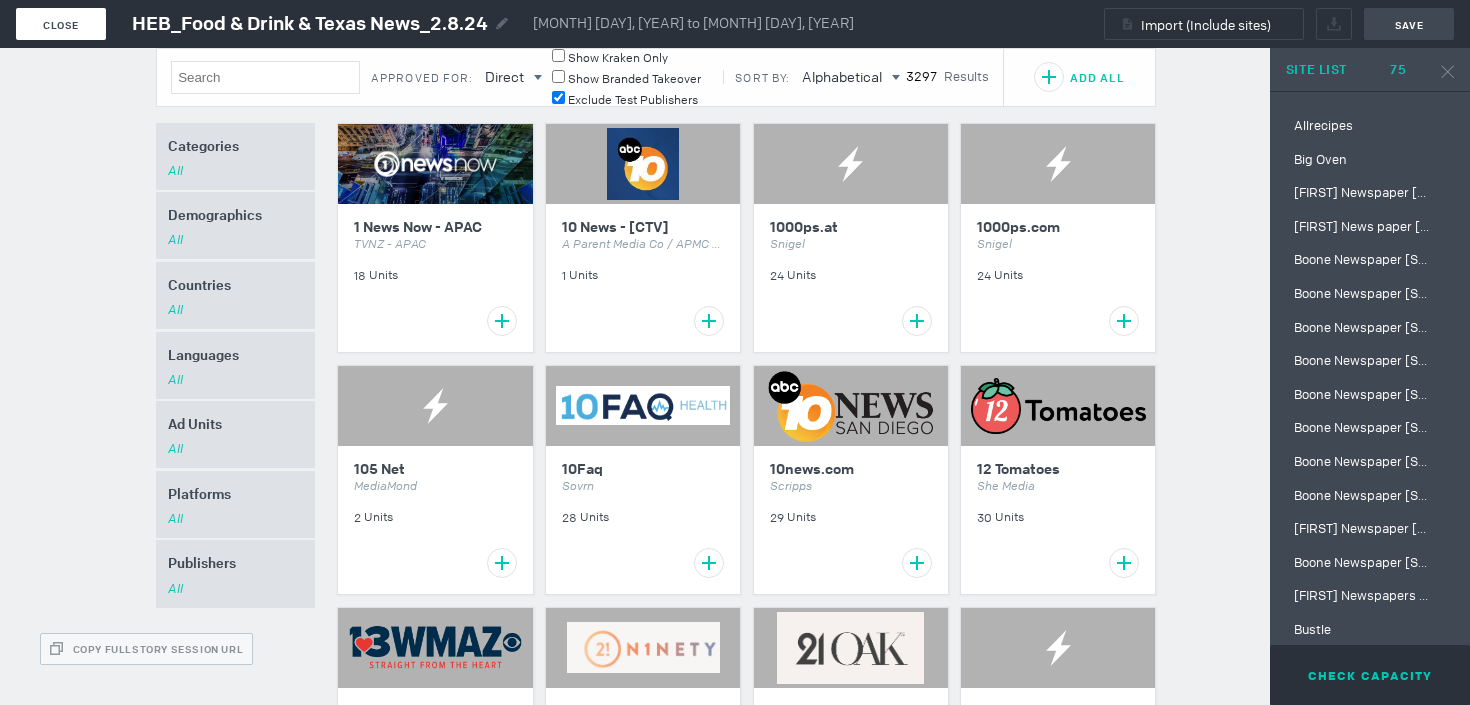 click on "Close" at bounding box center [61, 25] 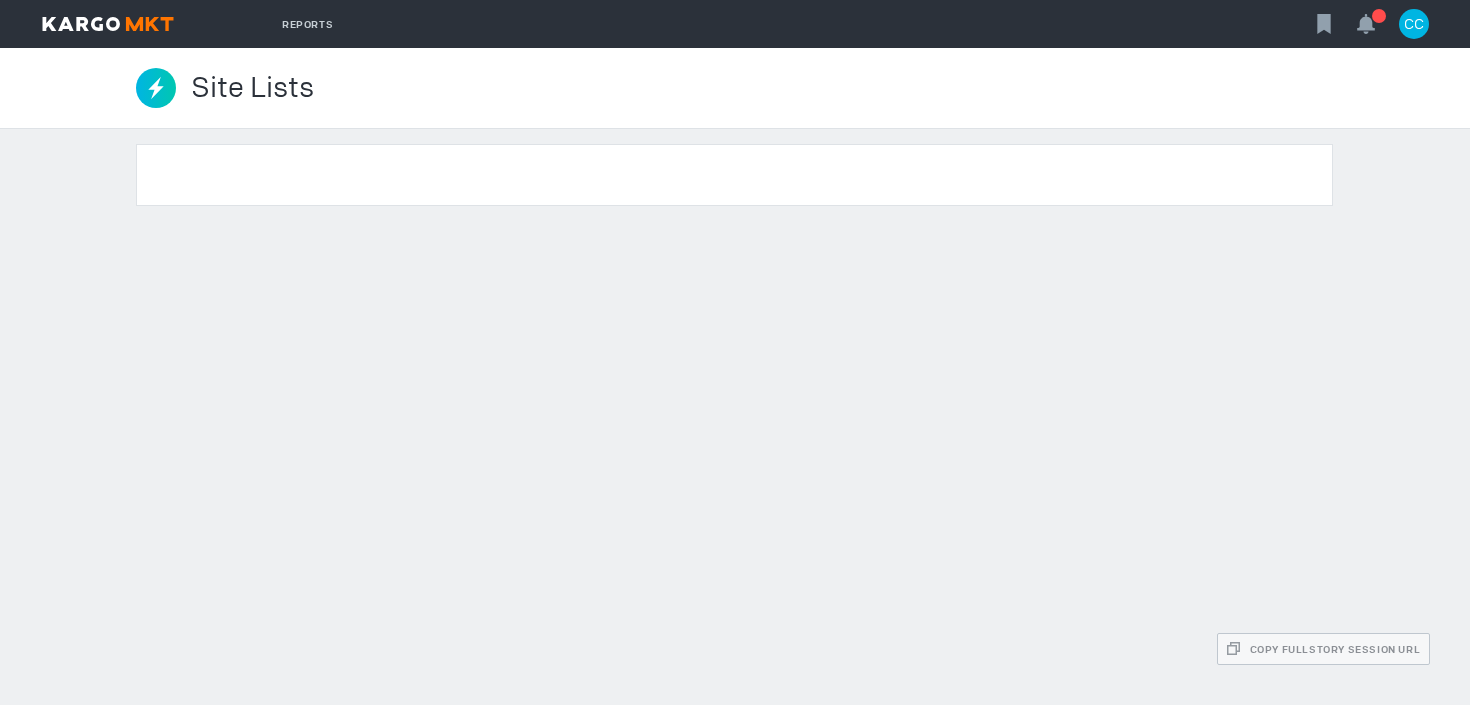 scroll, scrollTop: 0, scrollLeft: 0, axis: both 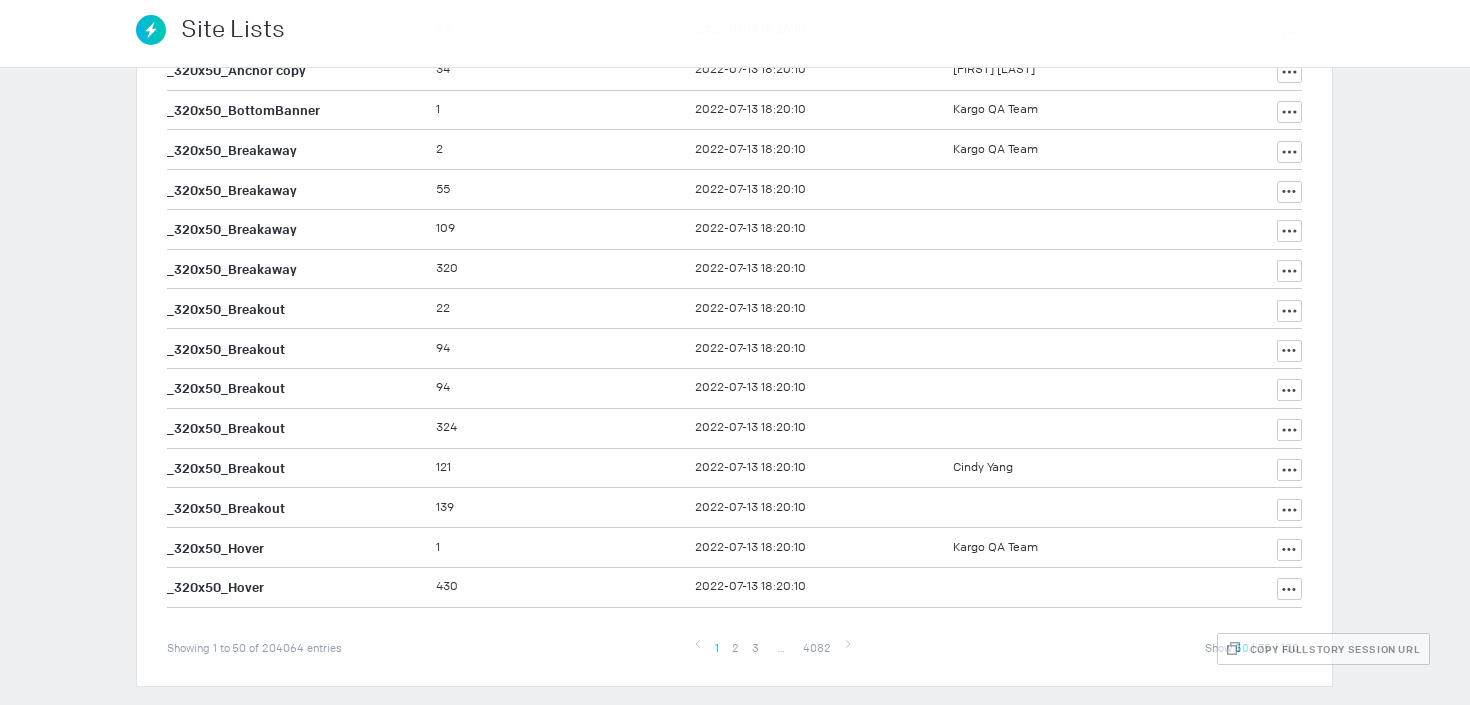 click on "3" at bounding box center [755, 648] 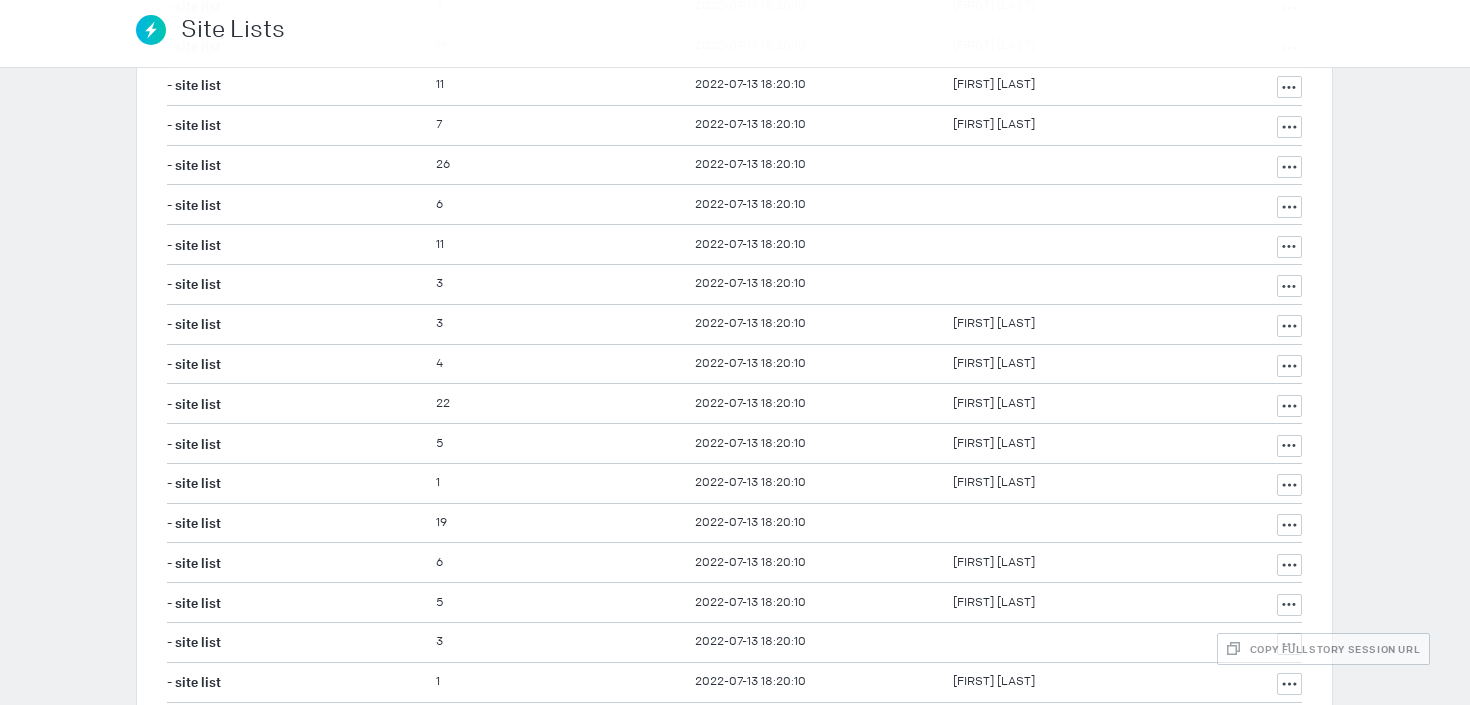 scroll, scrollTop: 219, scrollLeft: 0, axis: vertical 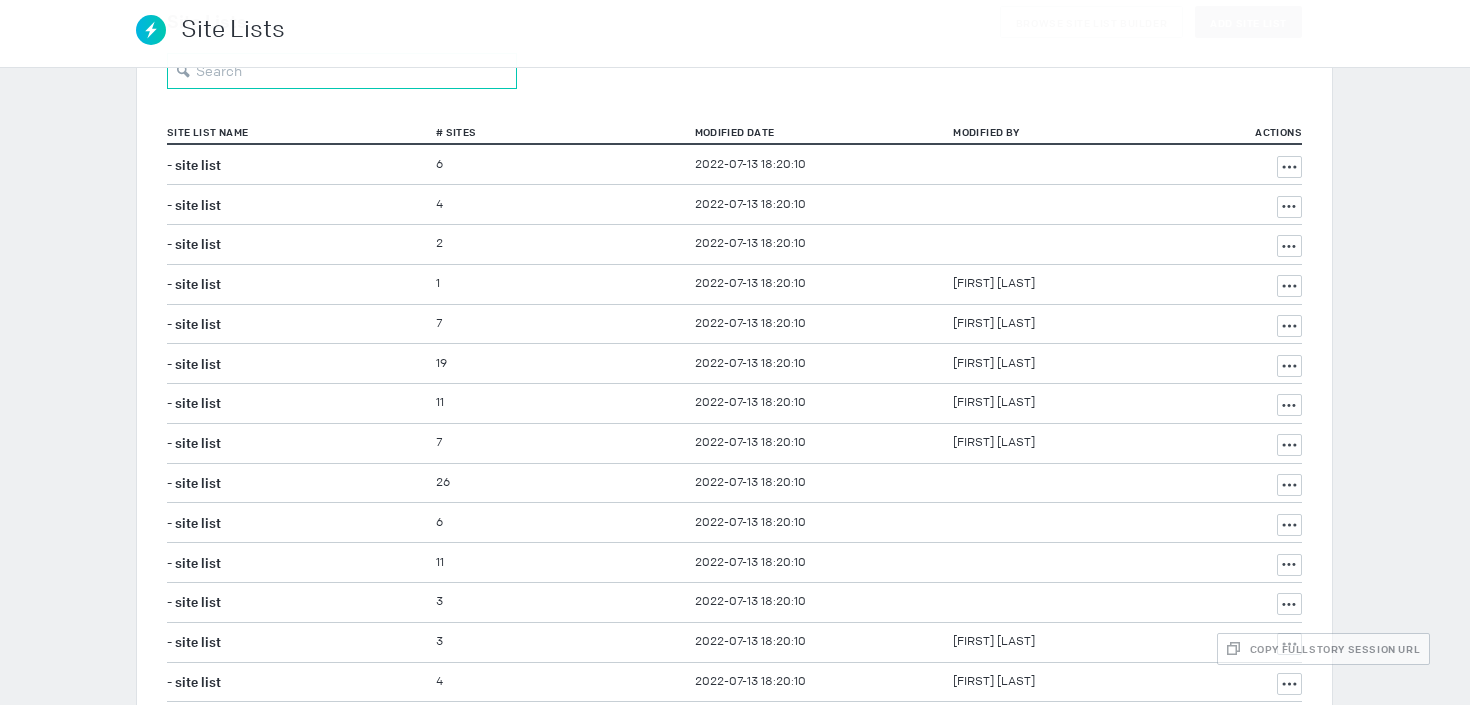 click at bounding box center (342, 71) 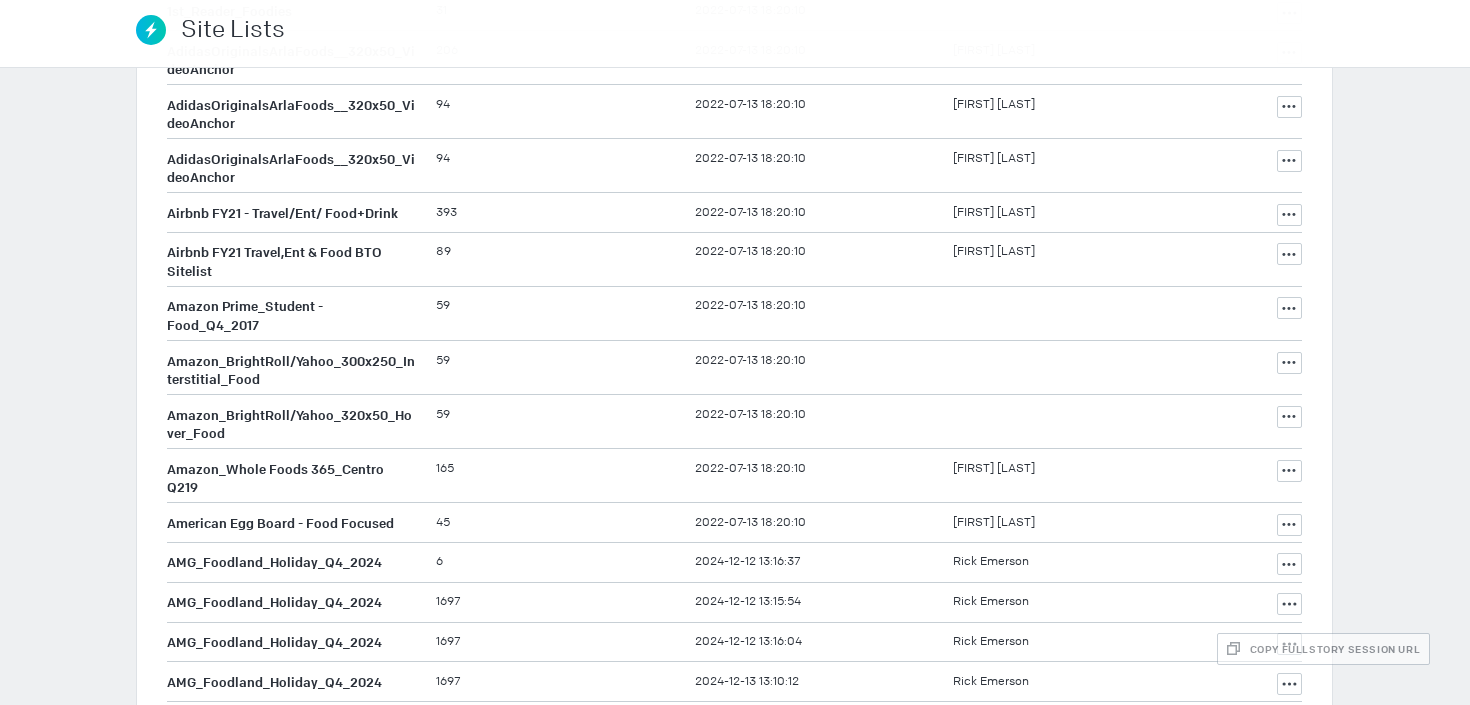 scroll, scrollTop: 0, scrollLeft: 0, axis: both 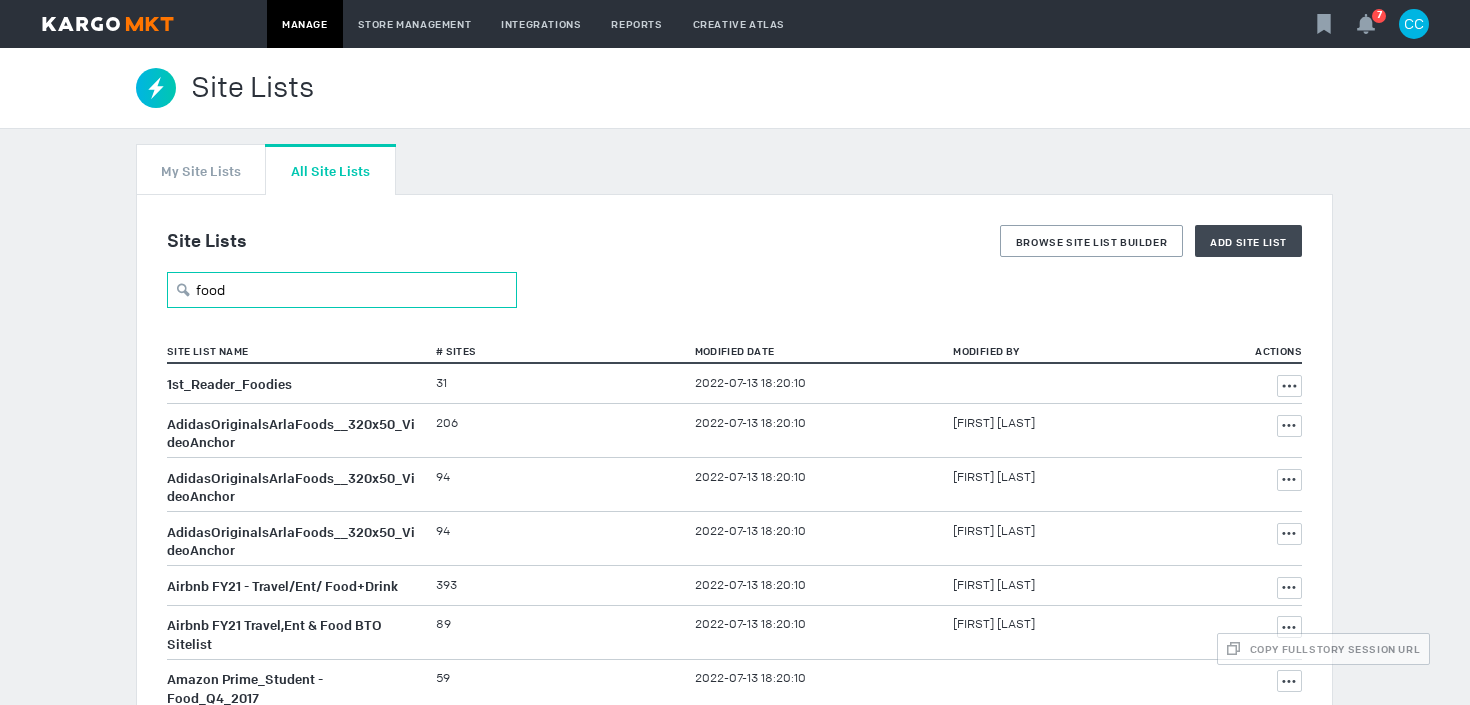 click on "food" at bounding box center (342, 290) 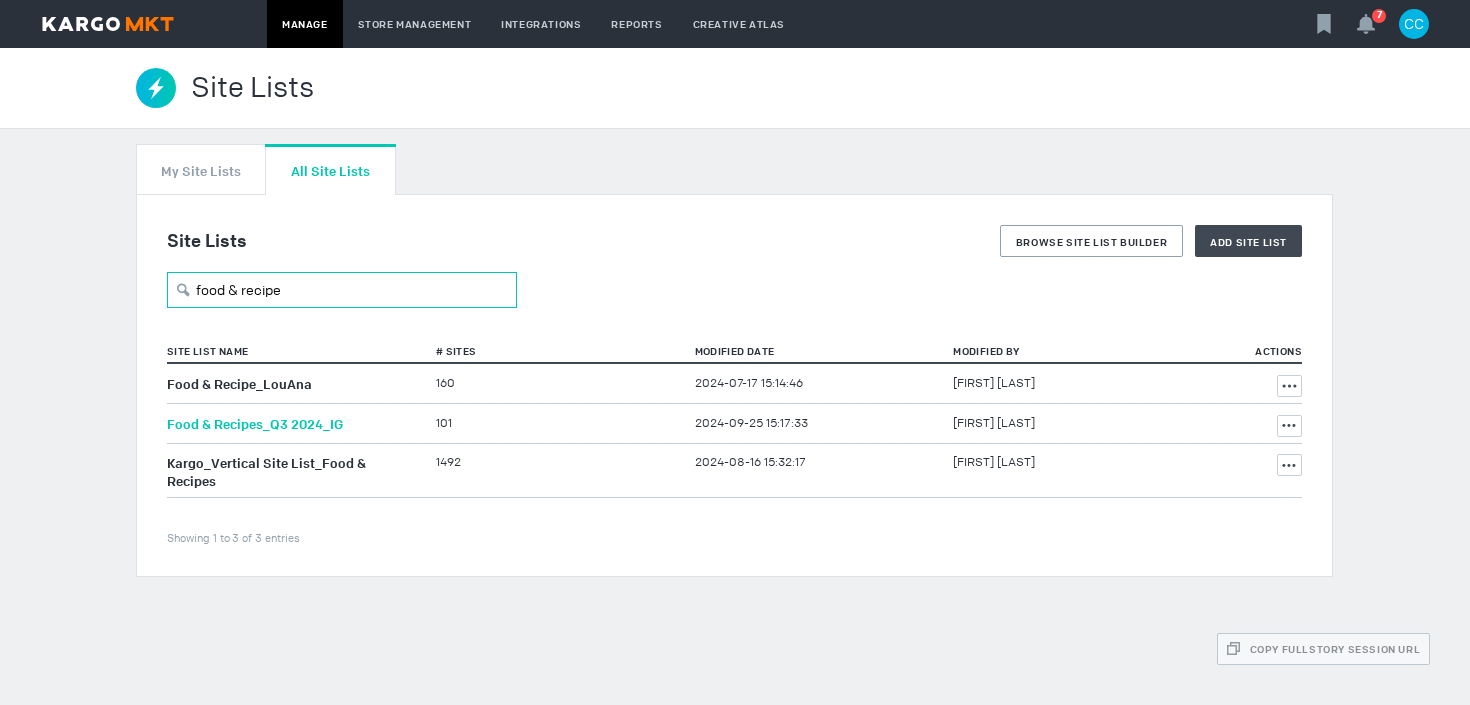 type on "food & recipe" 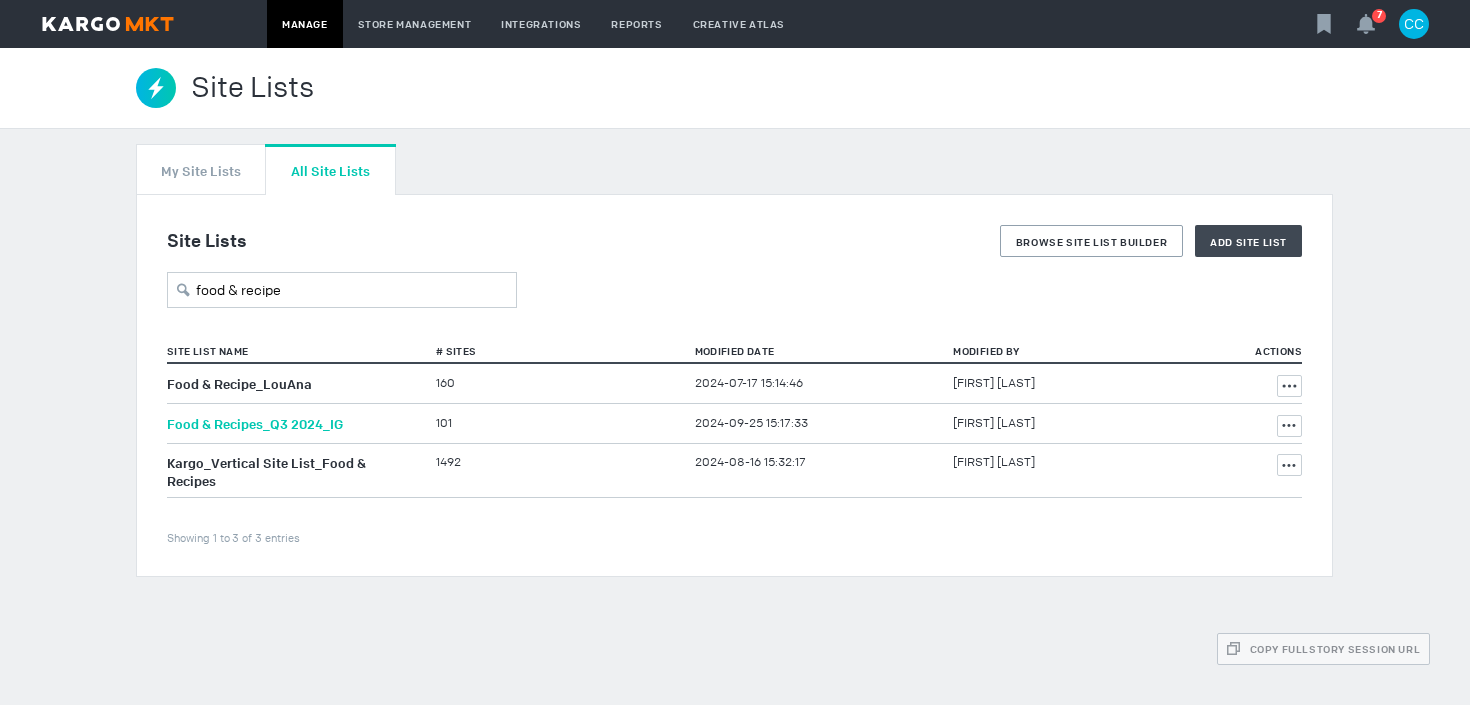 click on "Food & Recipes_Q3 2024_IG" at bounding box center [255, 424] 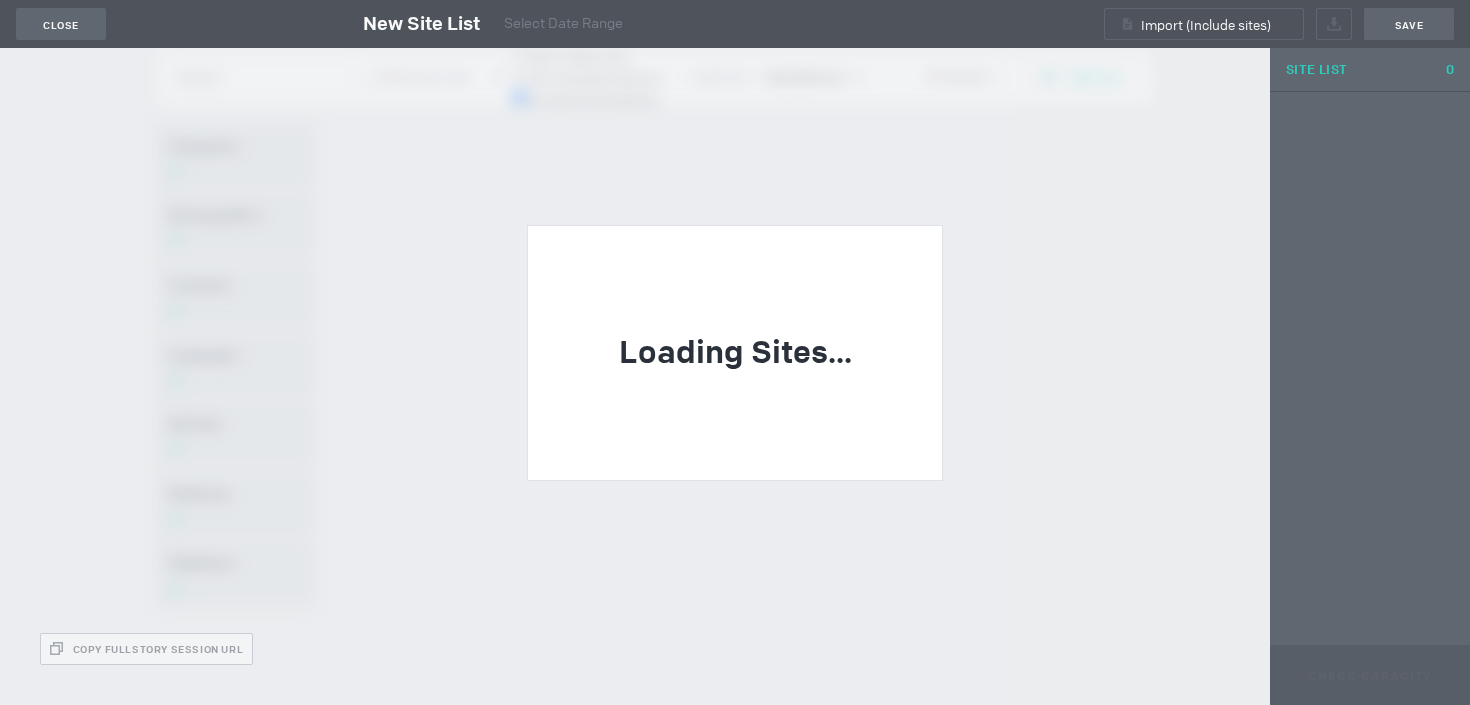scroll, scrollTop: 0, scrollLeft: 0, axis: both 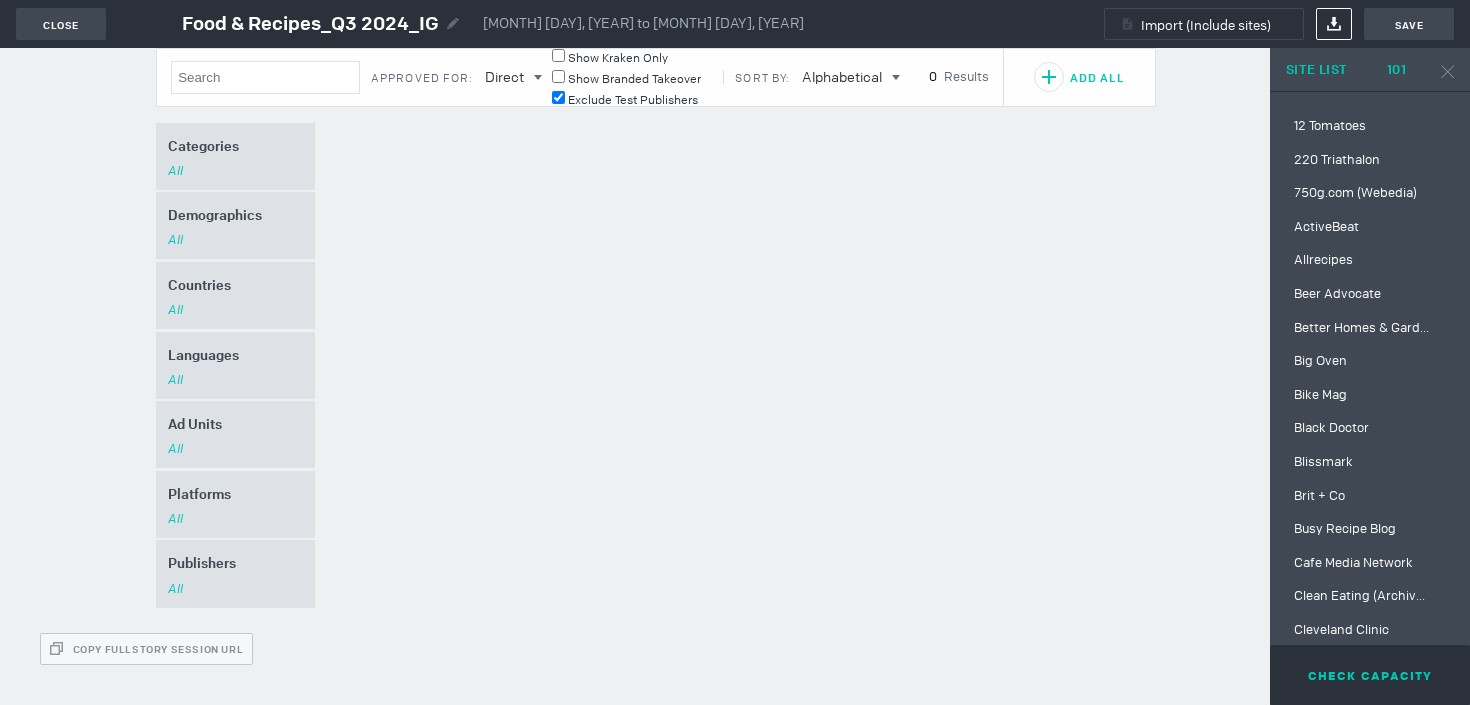 click at bounding box center (1127, 24) 